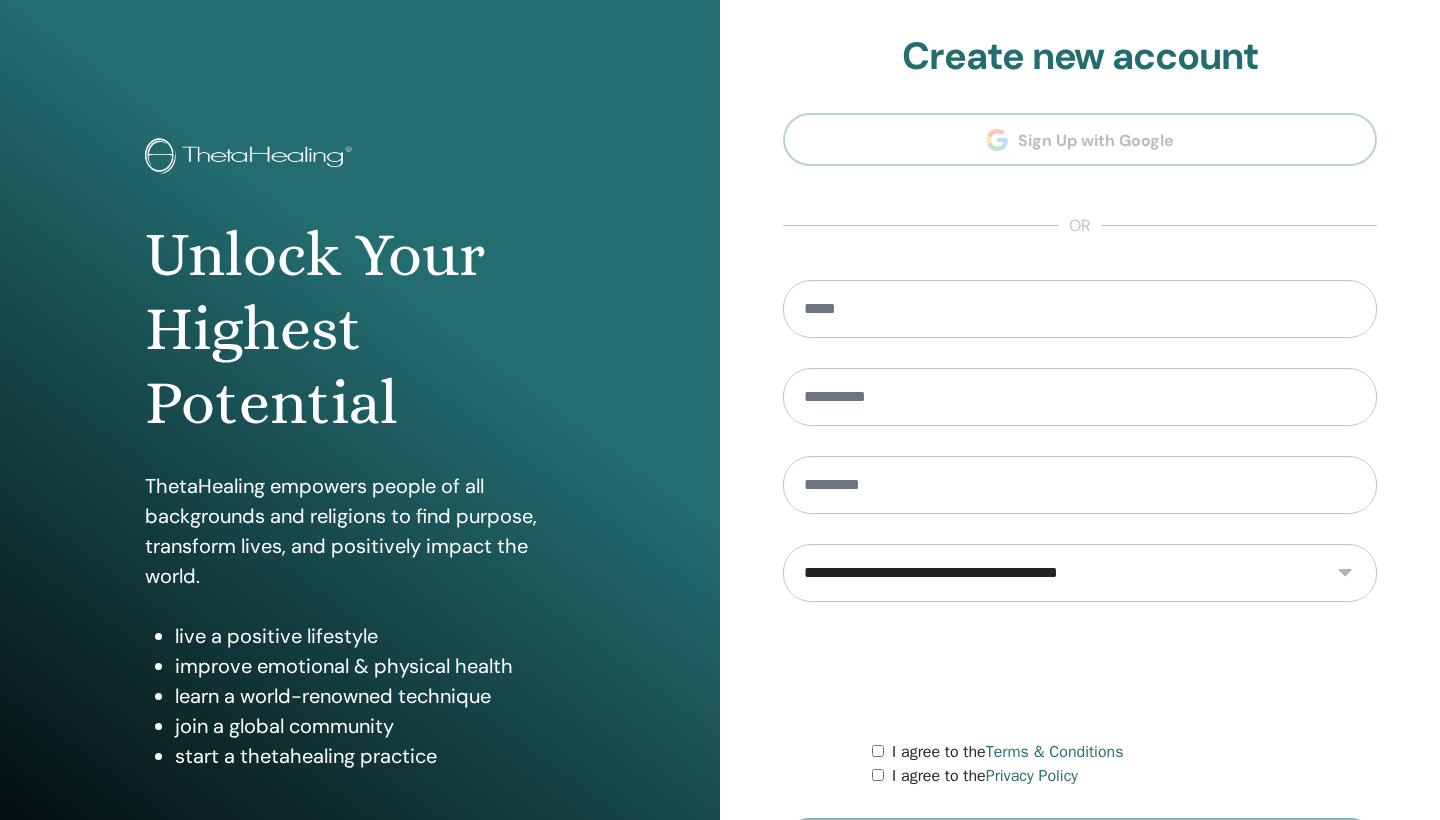 scroll, scrollTop: 0, scrollLeft: 0, axis: both 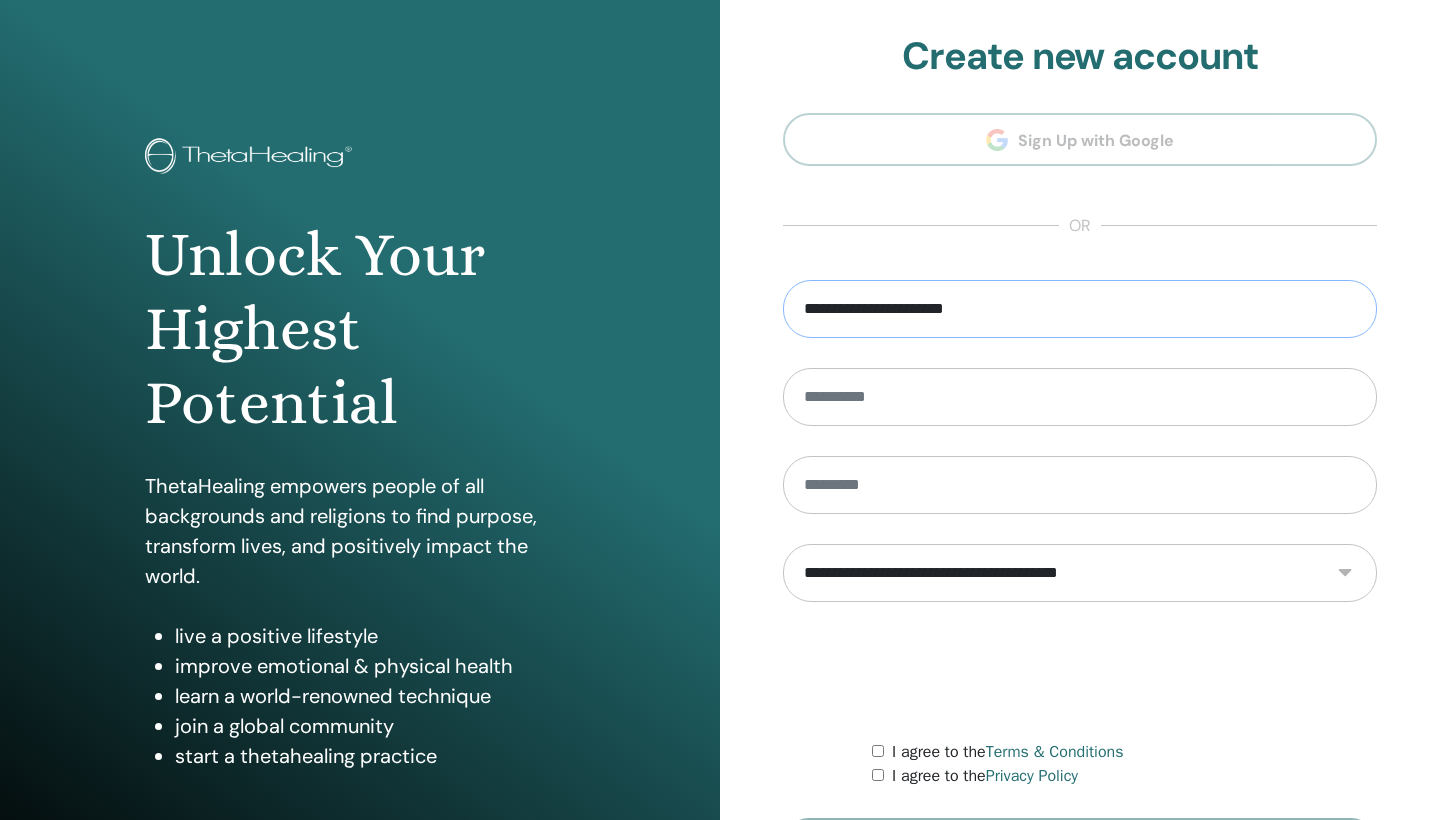 type on "**********" 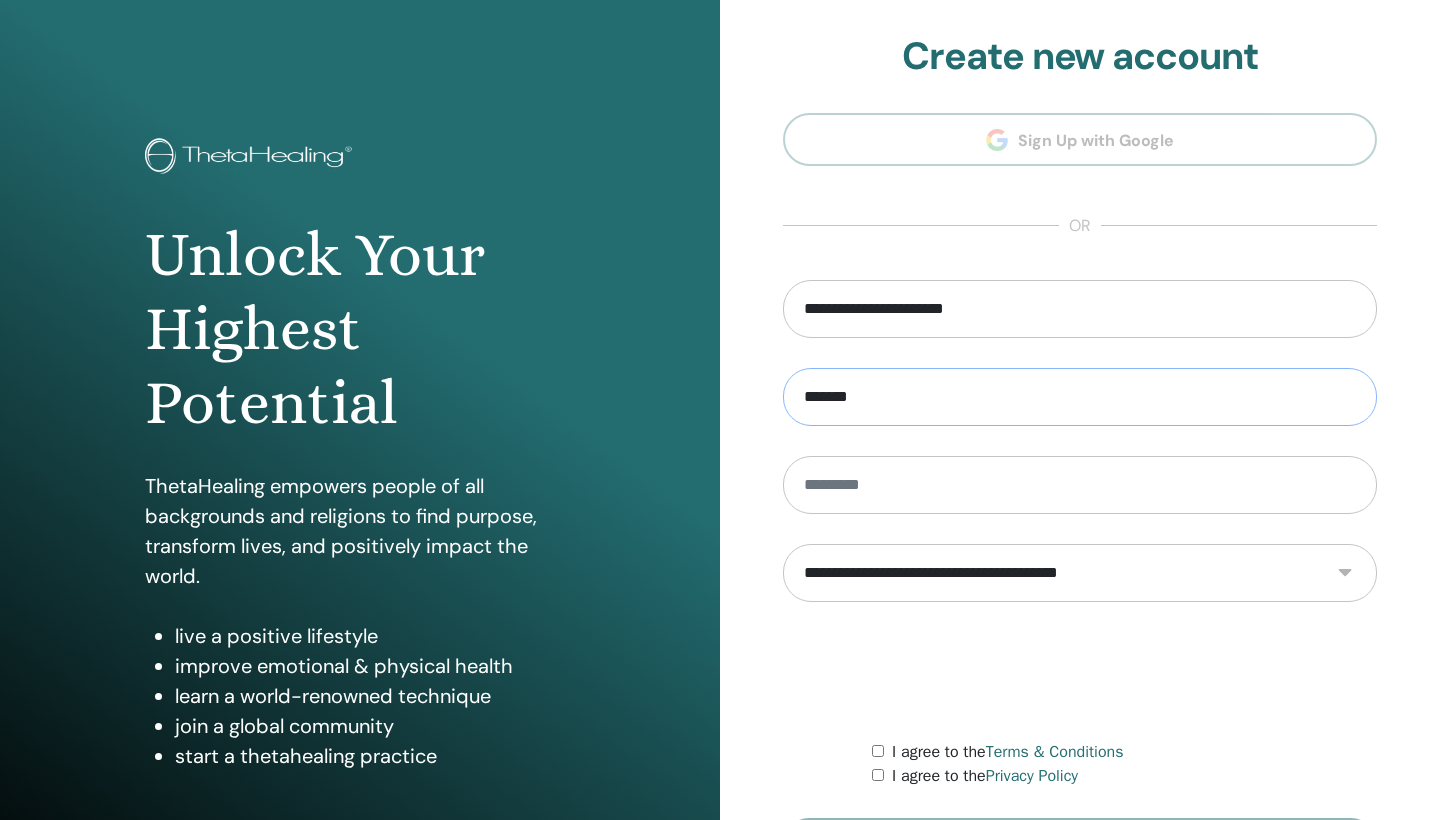 type on "*******" 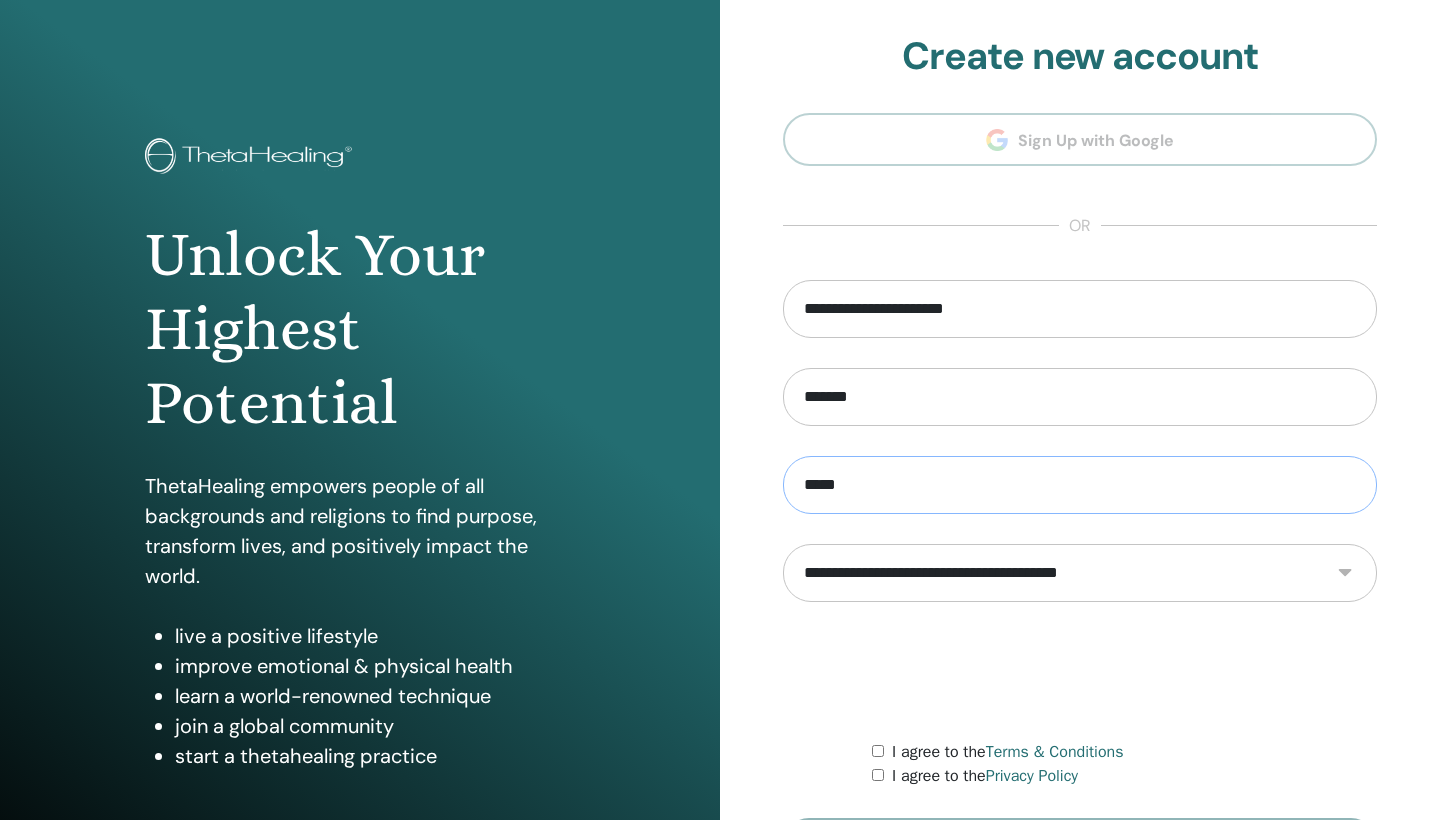 type on "*****" 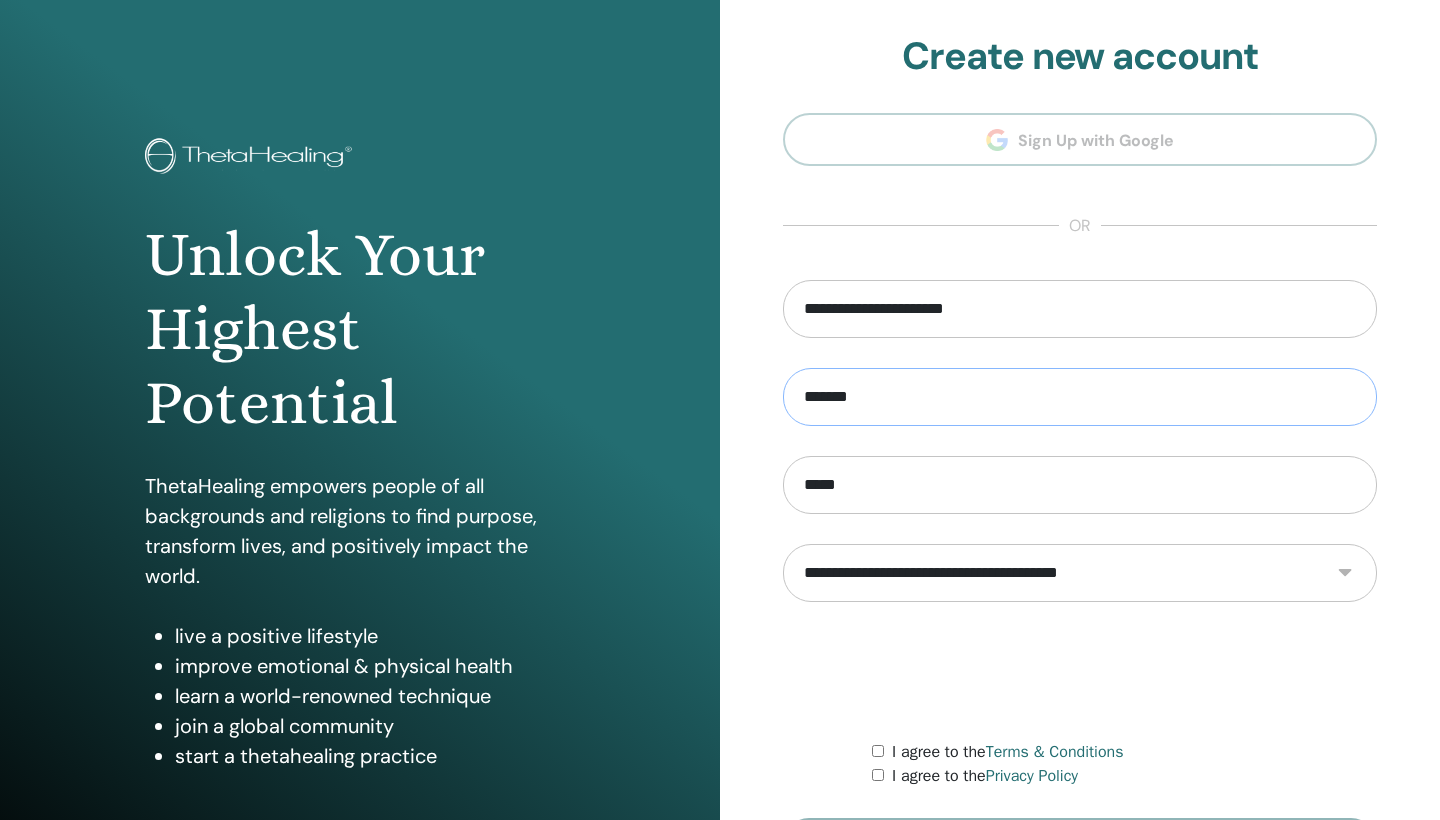 click on "*******" at bounding box center (1080, 397) 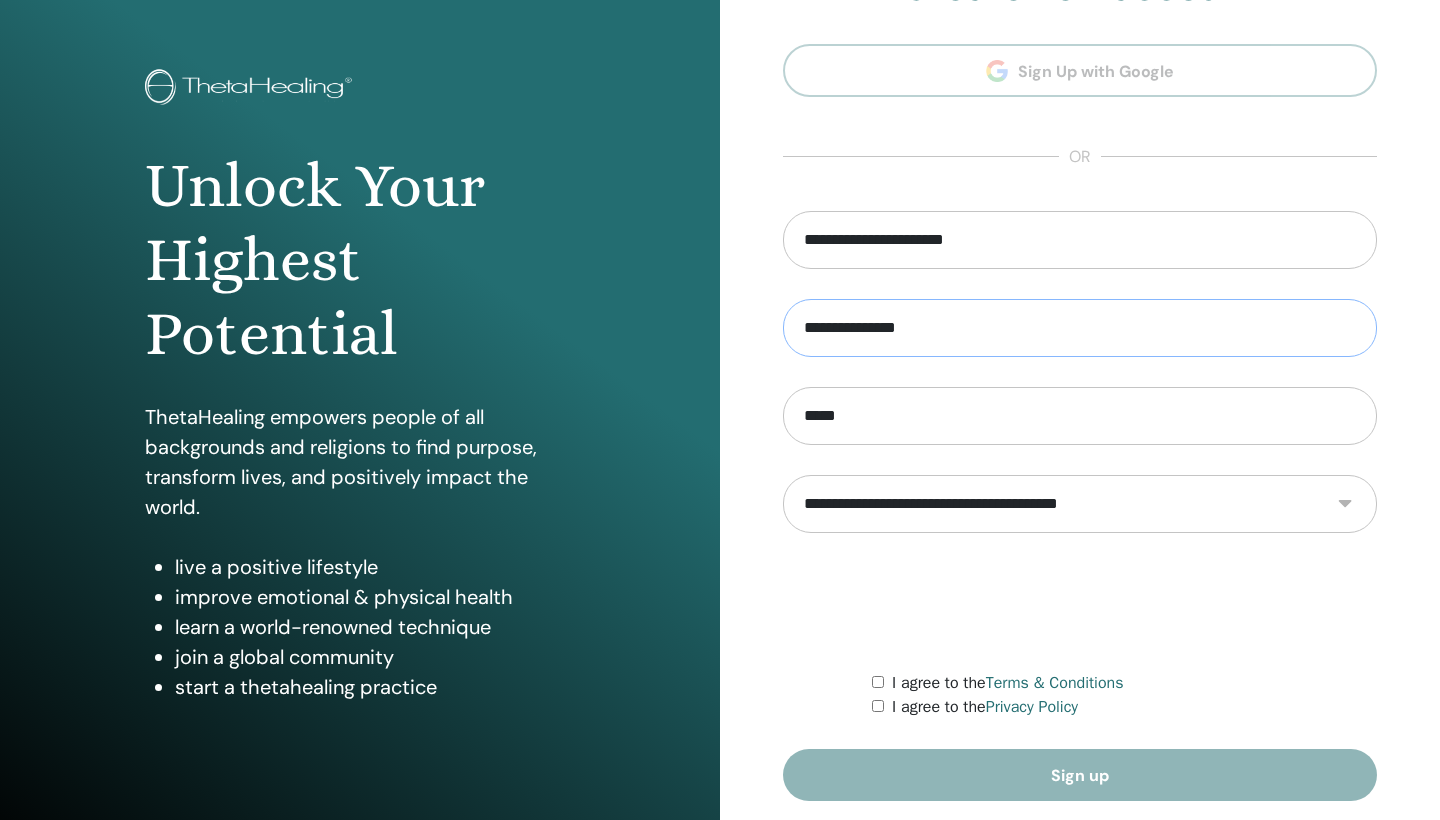 scroll, scrollTop: 80, scrollLeft: 0, axis: vertical 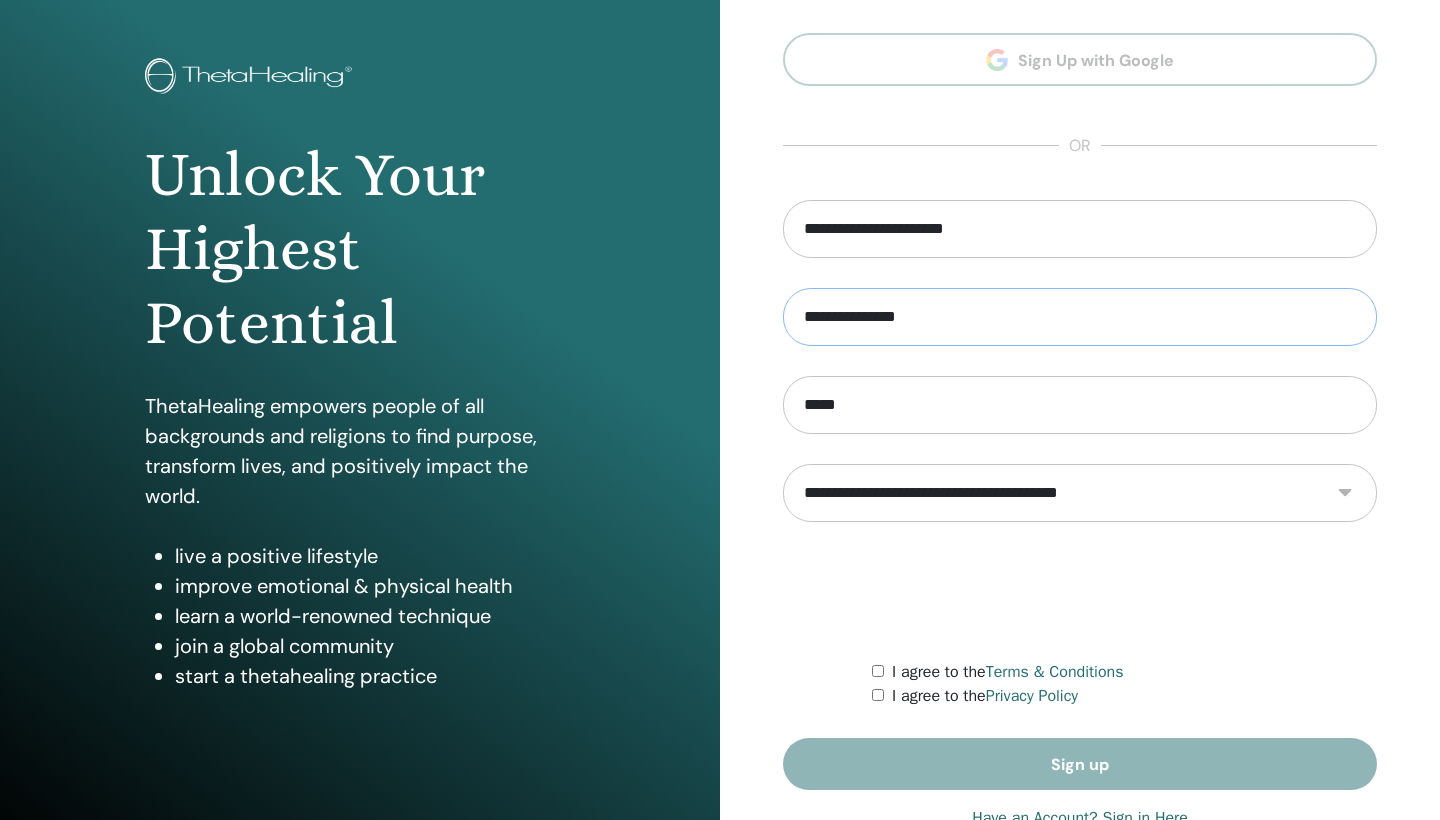 type on "**********" 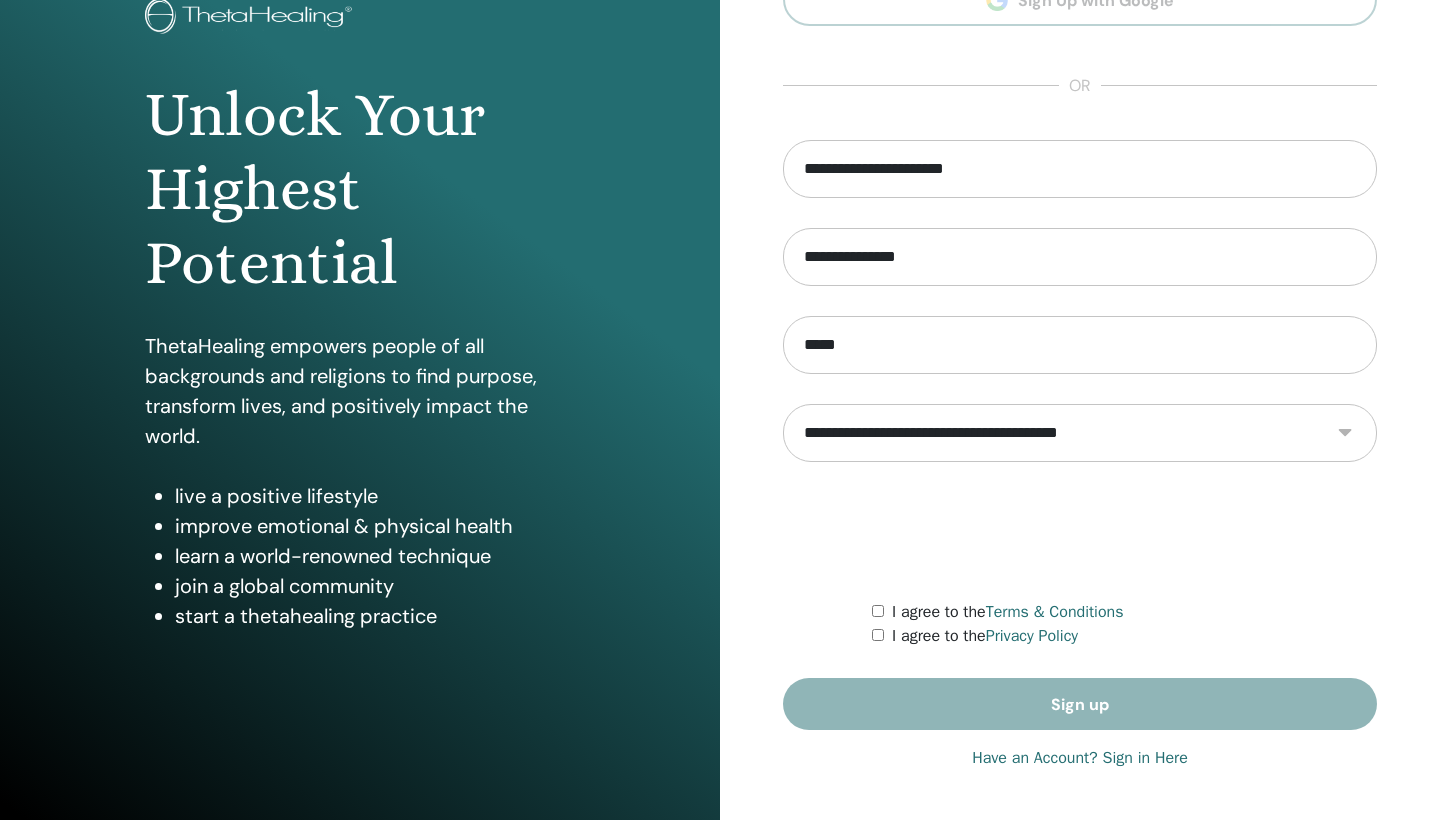 scroll, scrollTop: 140, scrollLeft: 0, axis: vertical 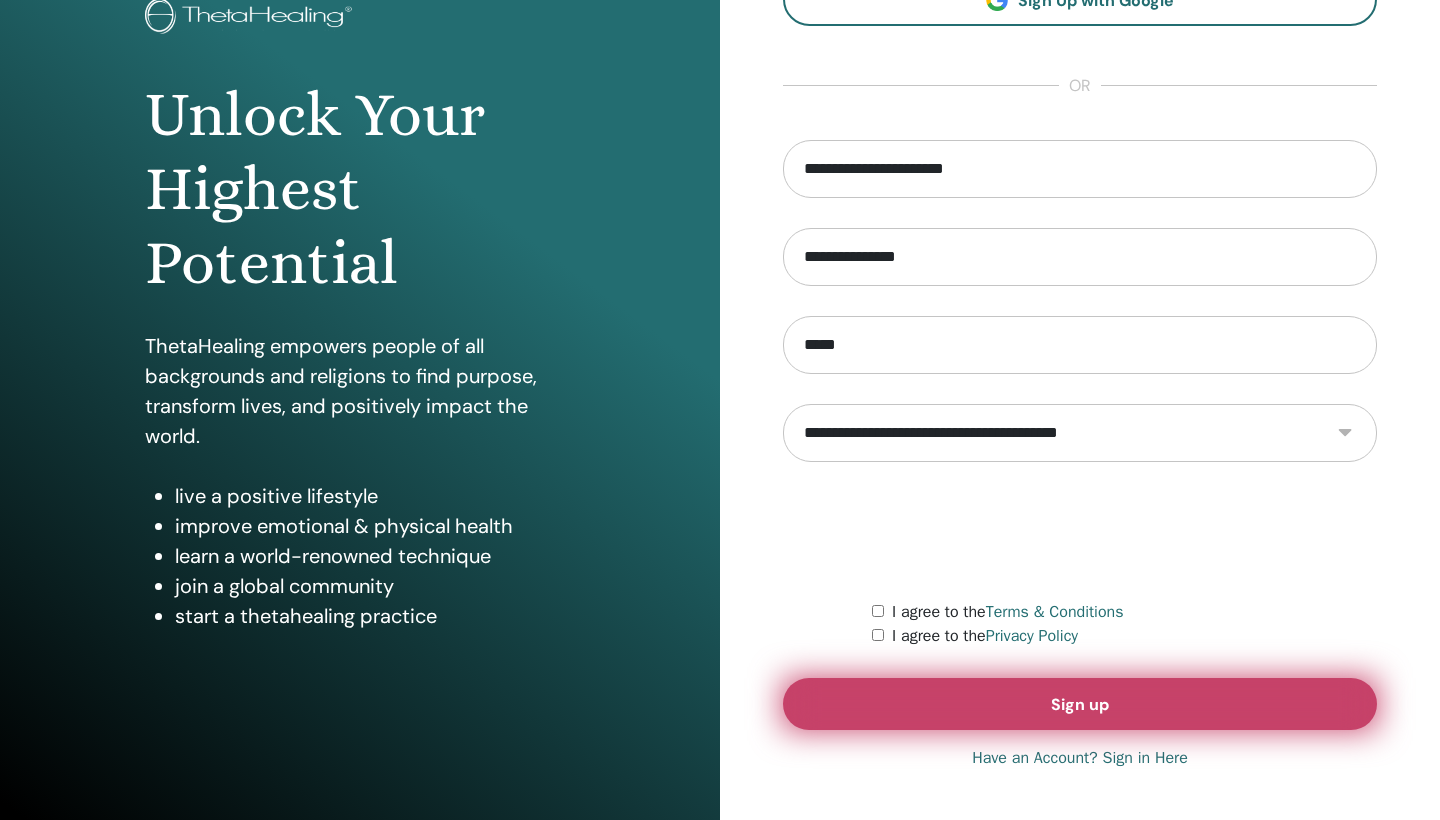 click on "Sign up" at bounding box center [1080, 704] 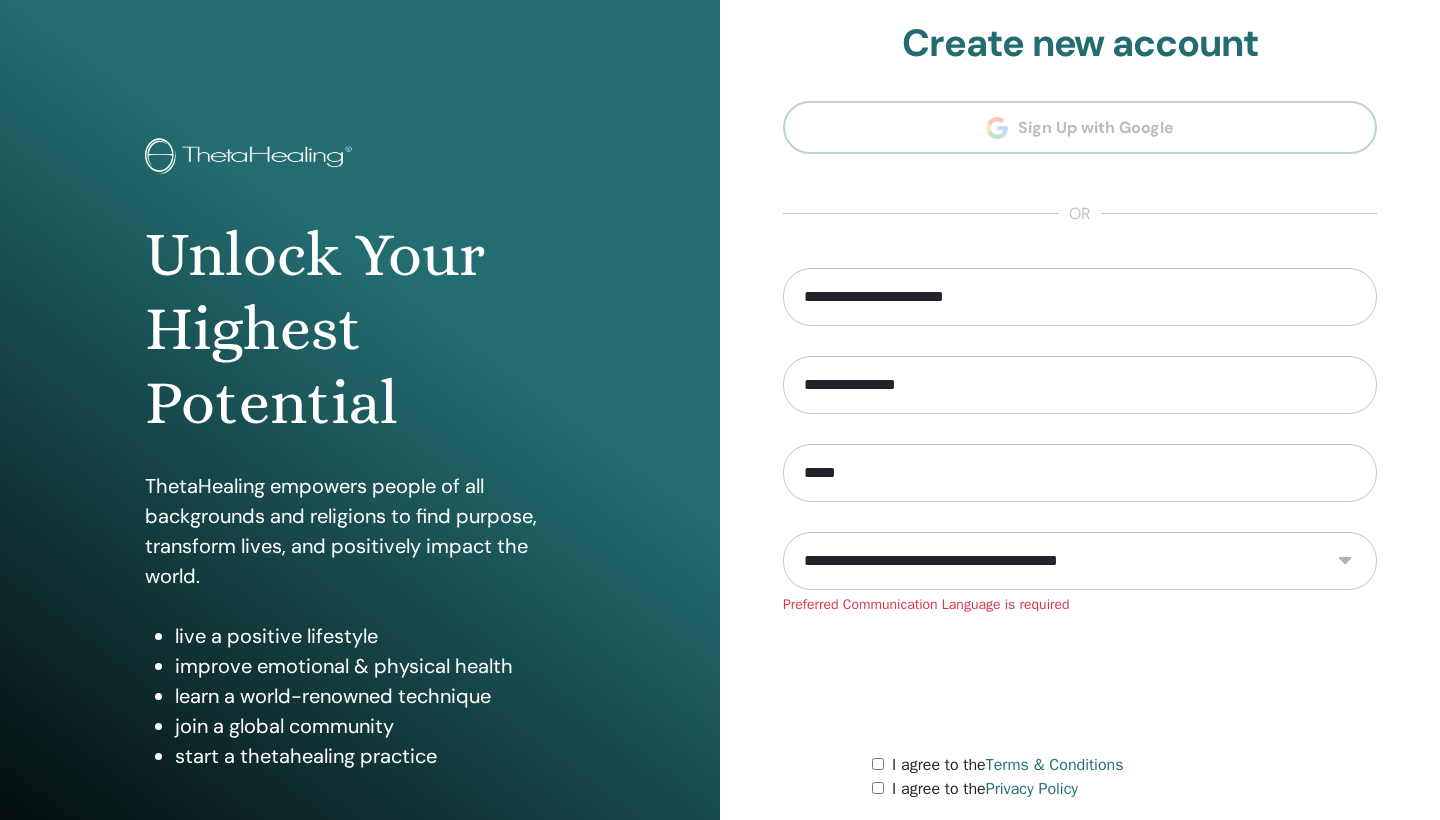 scroll, scrollTop: 12, scrollLeft: 0, axis: vertical 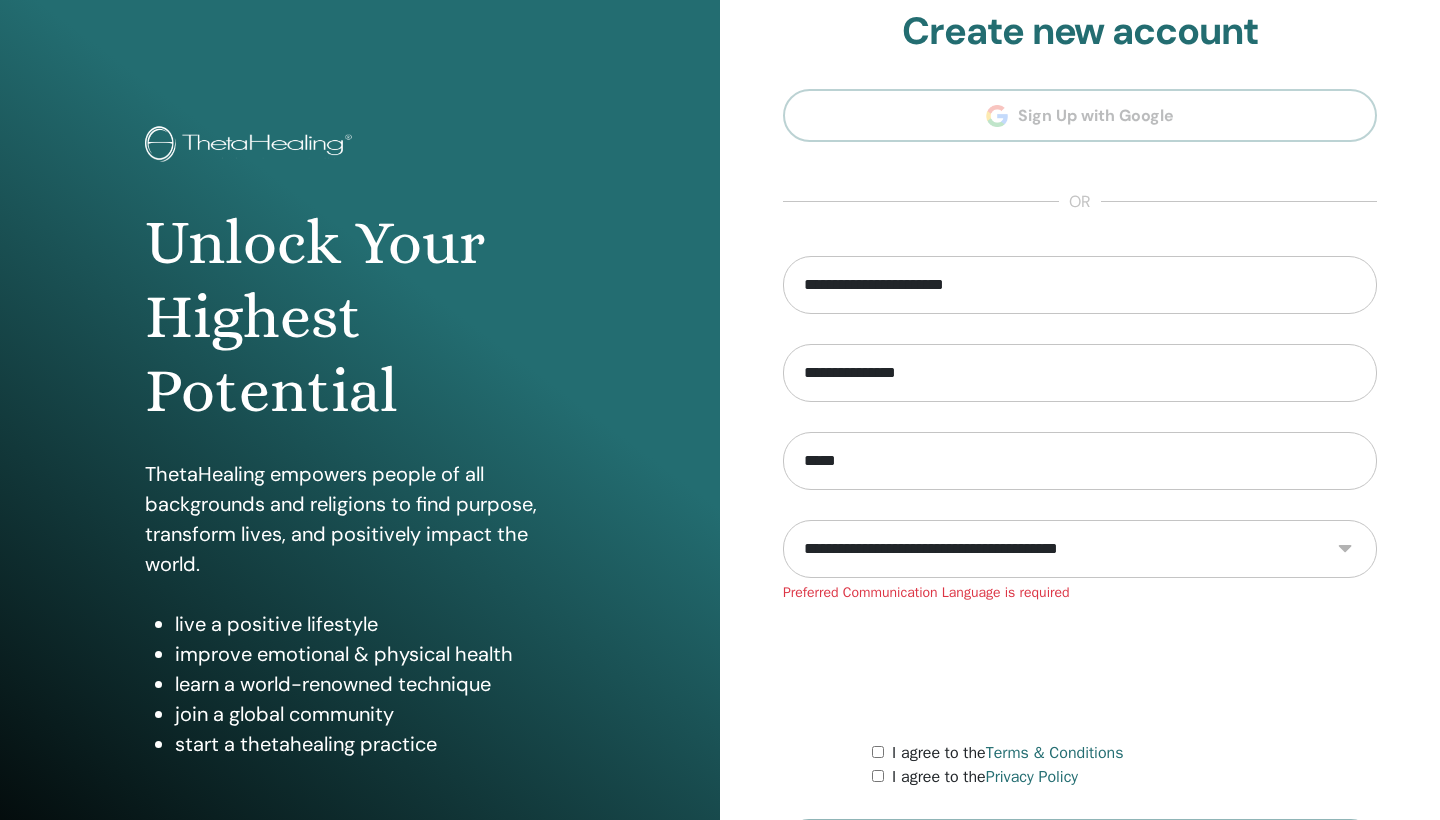 select on "***" 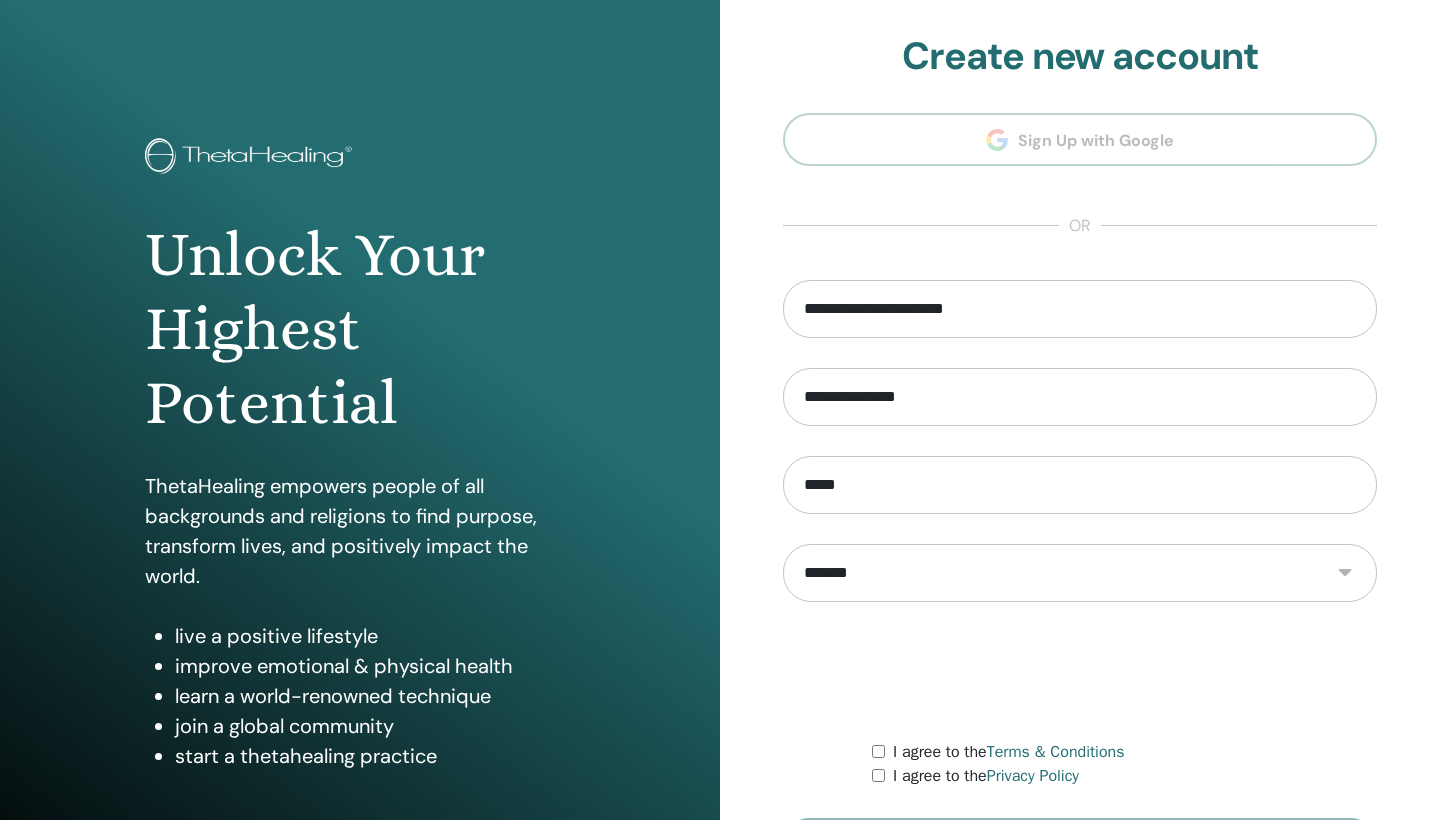 scroll, scrollTop: 0, scrollLeft: 0, axis: both 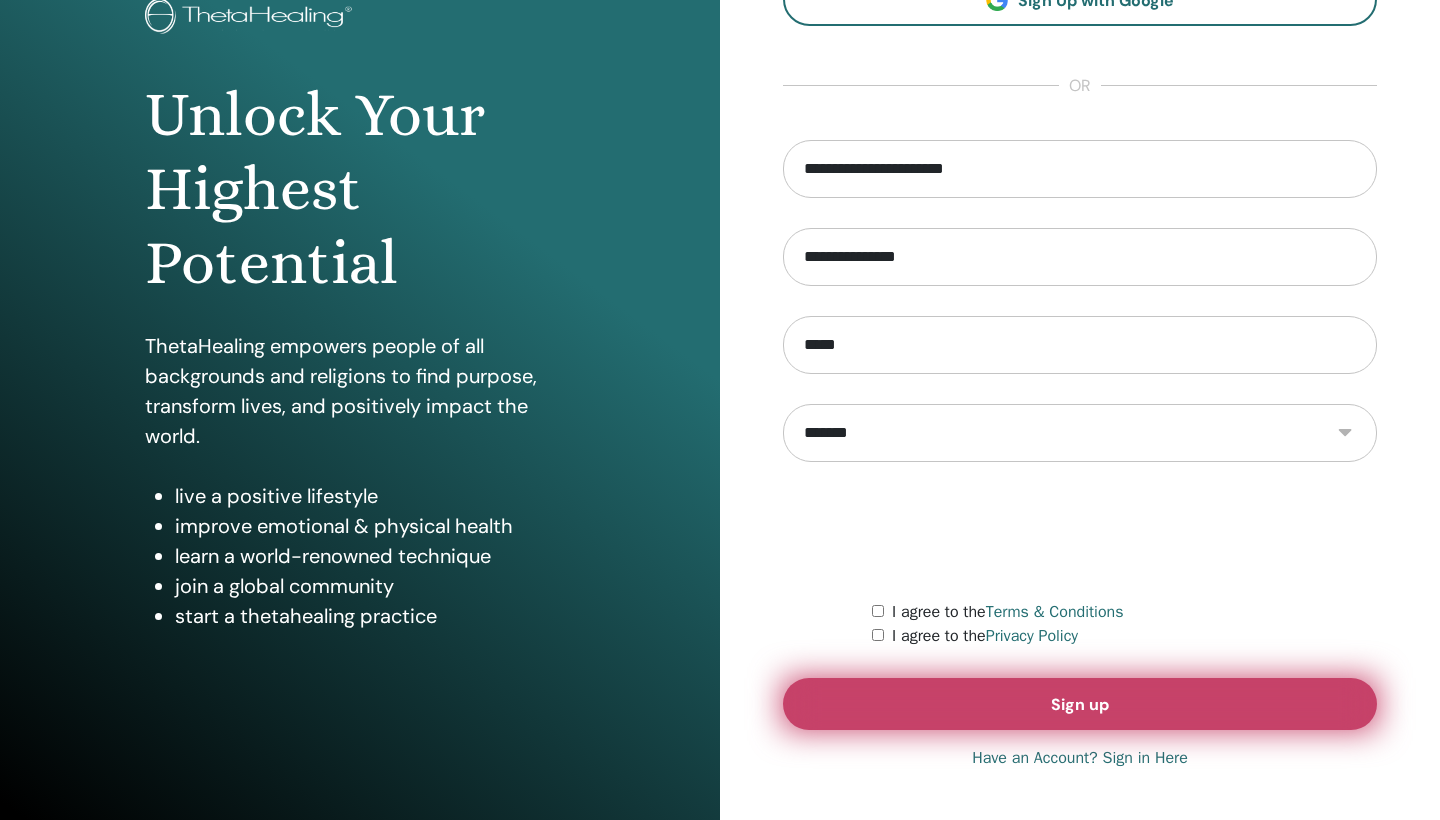 click on "Sign up" at bounding box center (1080, 704) 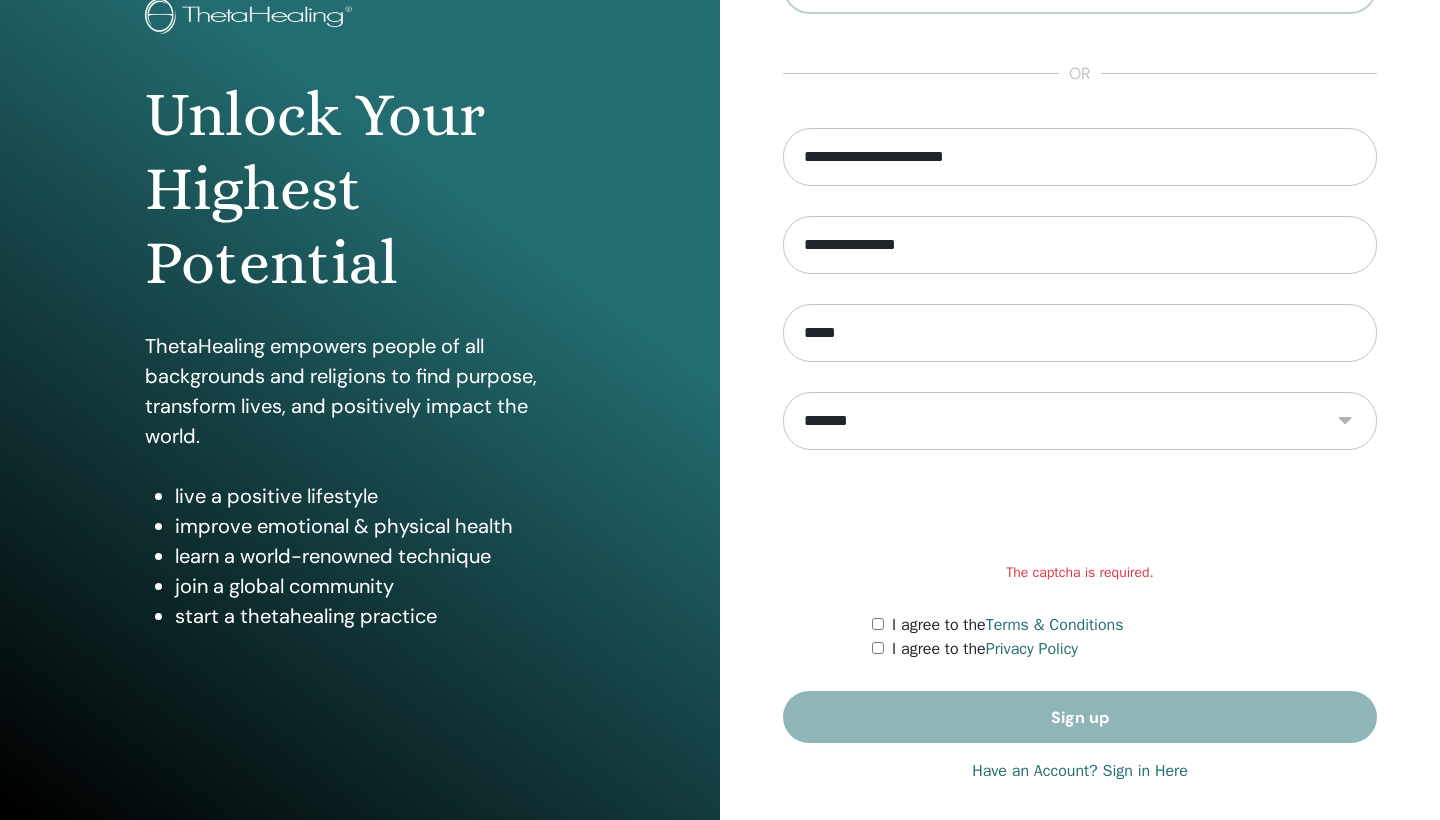 scroll, scrollTop: 140, scrollLeft: 0, axis: vertical 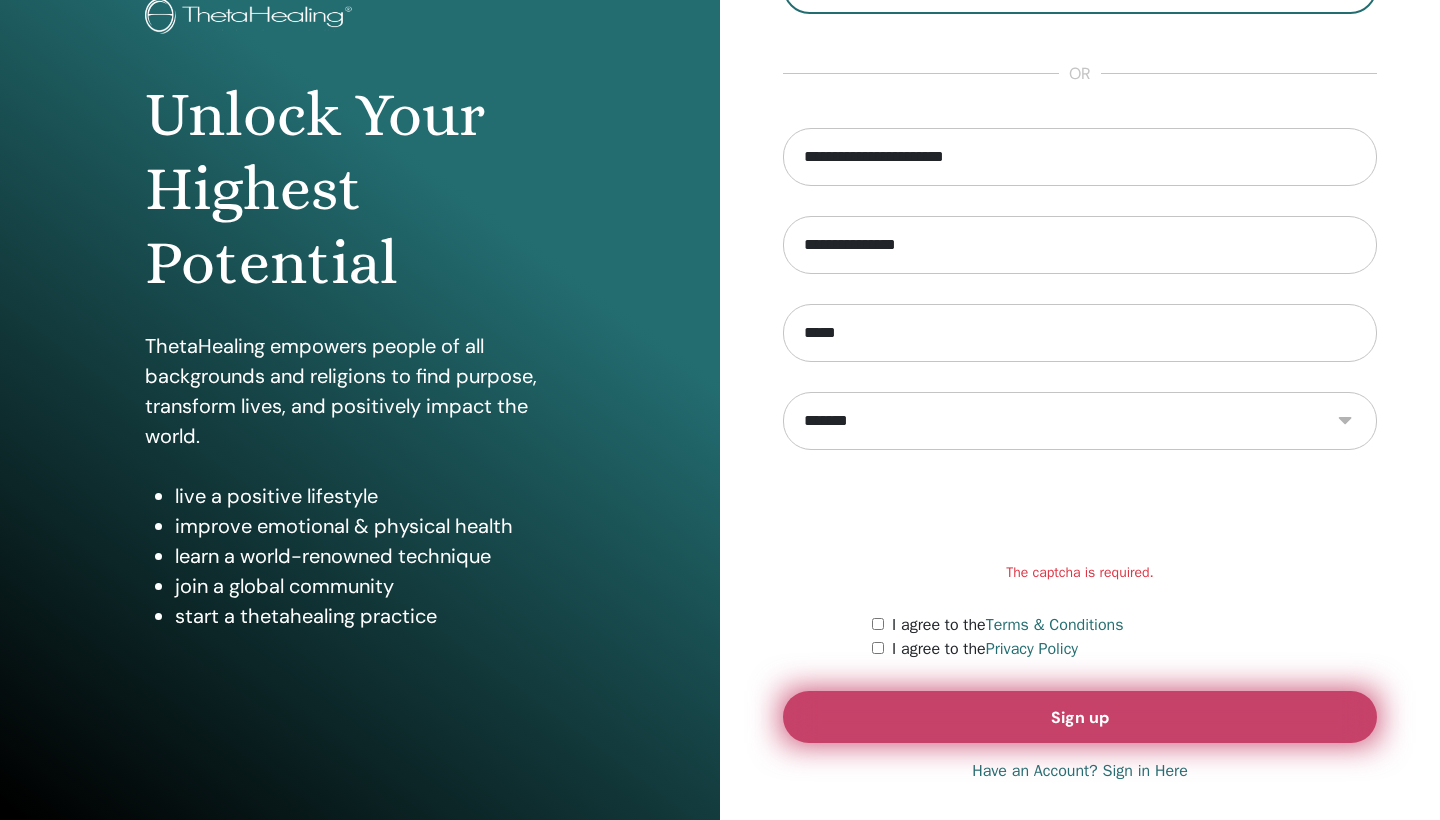 click on "Sign up" at bounding box center (1080, 717) 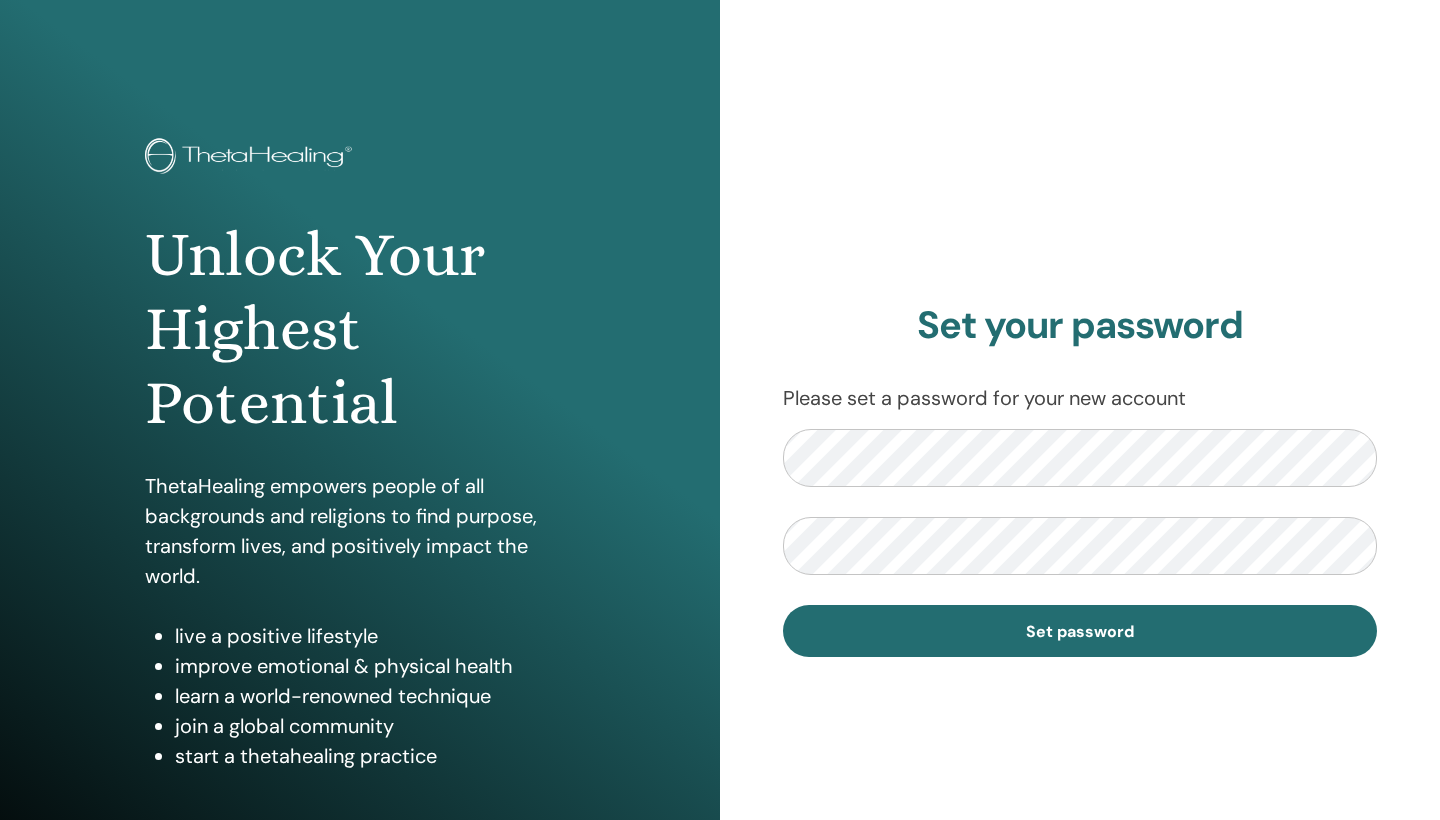 scroll, scrollTop: 0, scrollLeft: 0, axis: both 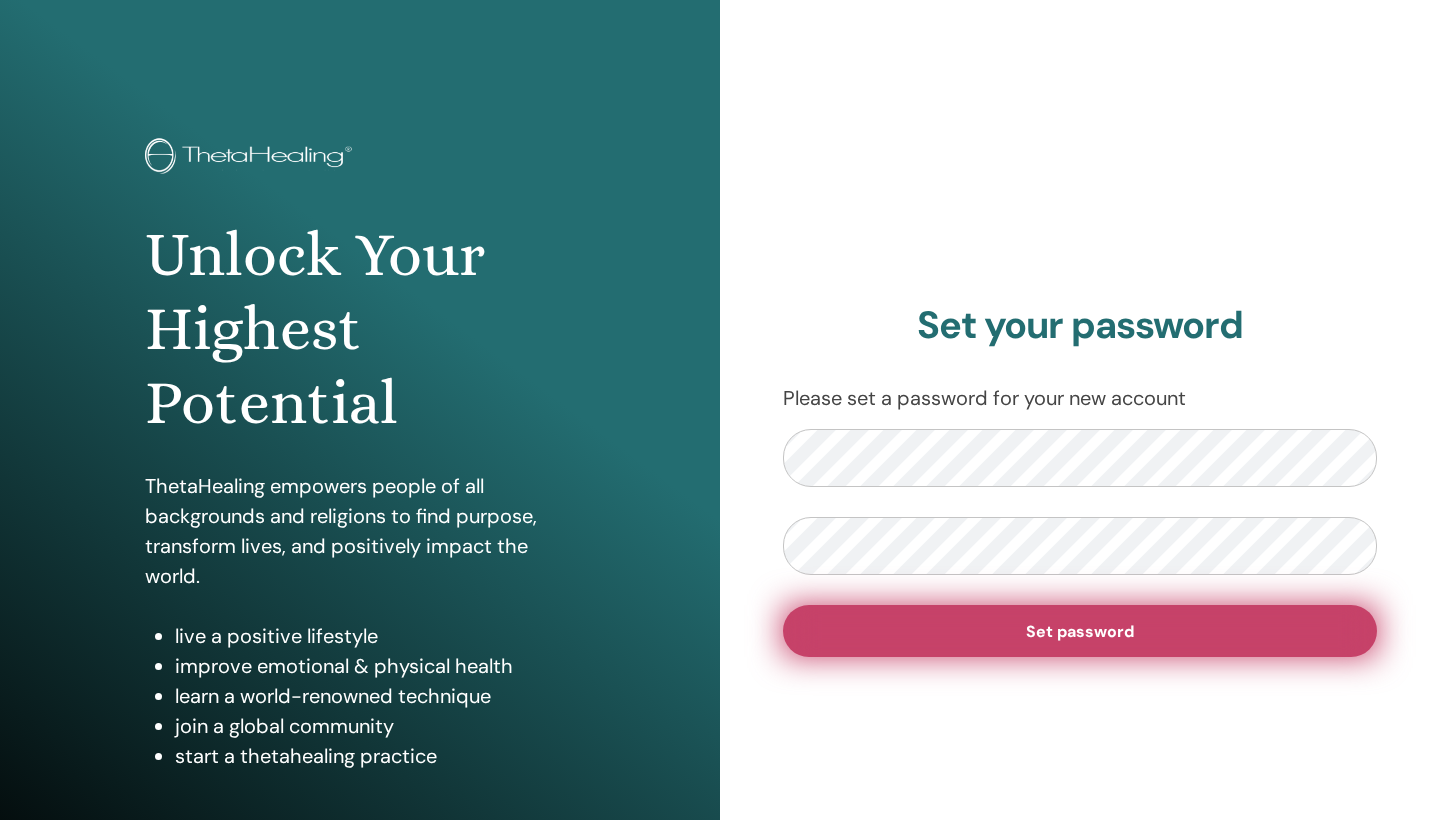 click on "Set password" at bounding box center [1080, 631] 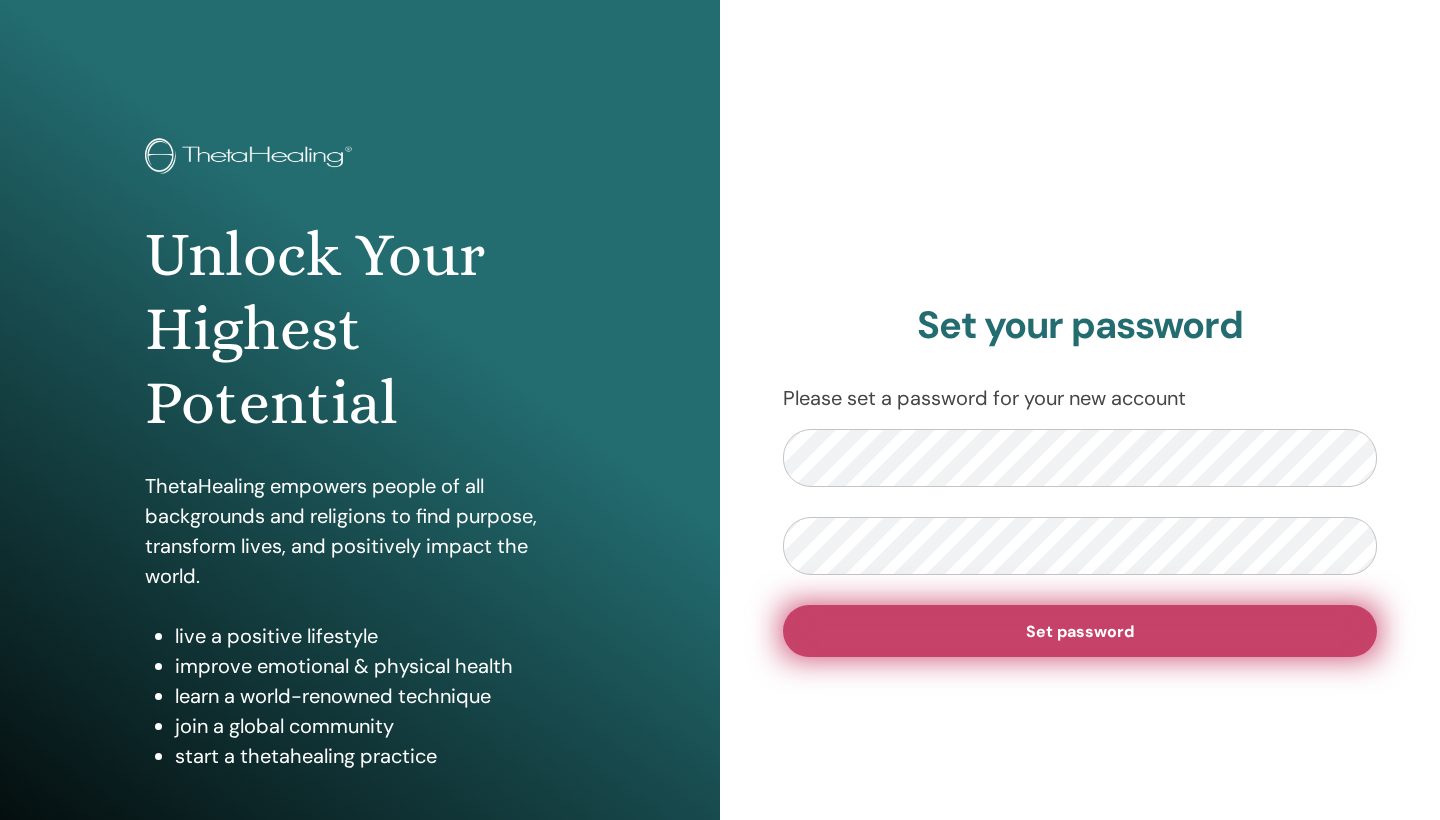 click on "Set password" at bounding box center (1080, 631) 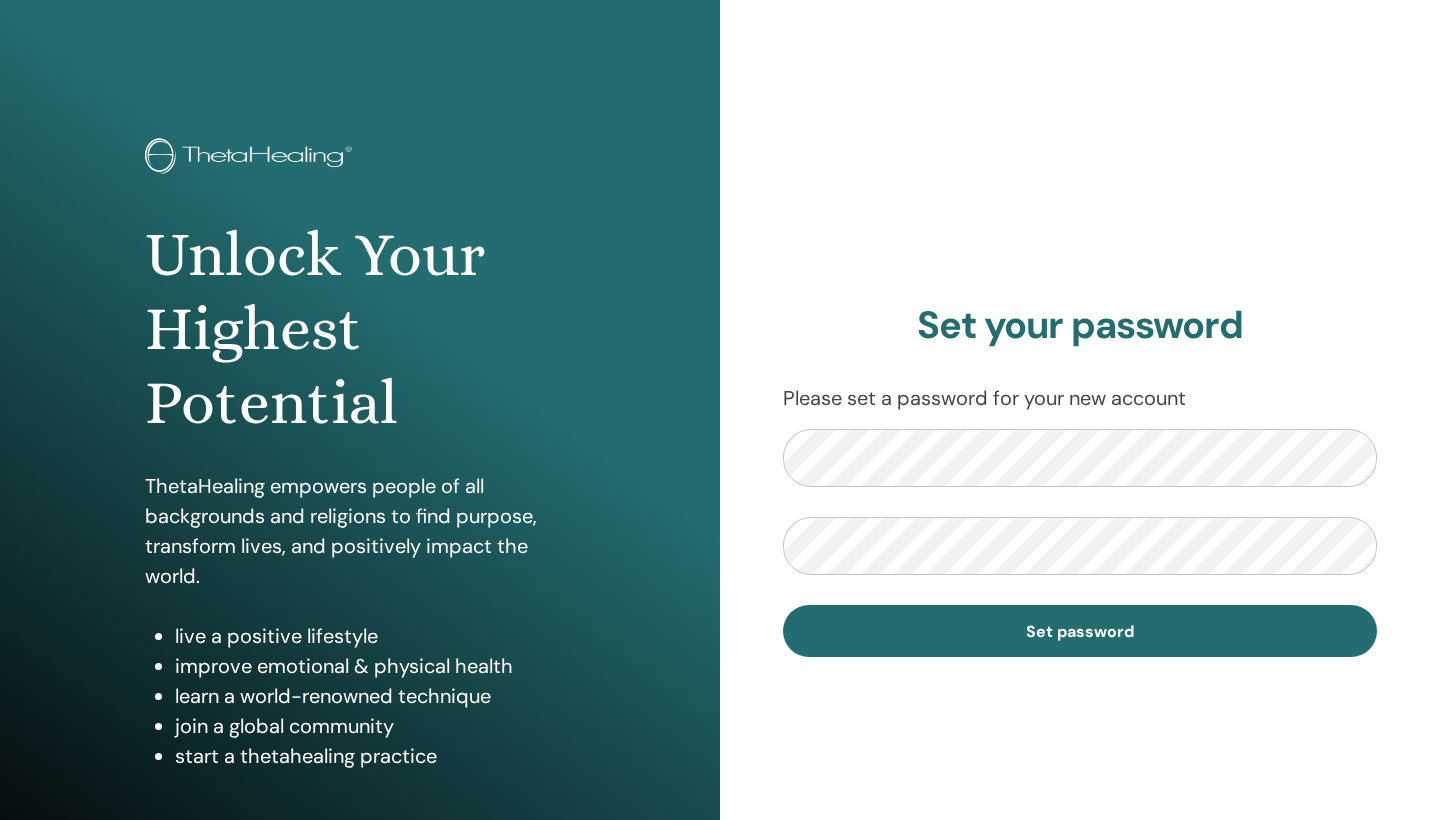 scroll, scrollTop: 0, scrollLeft: 0, axis: both 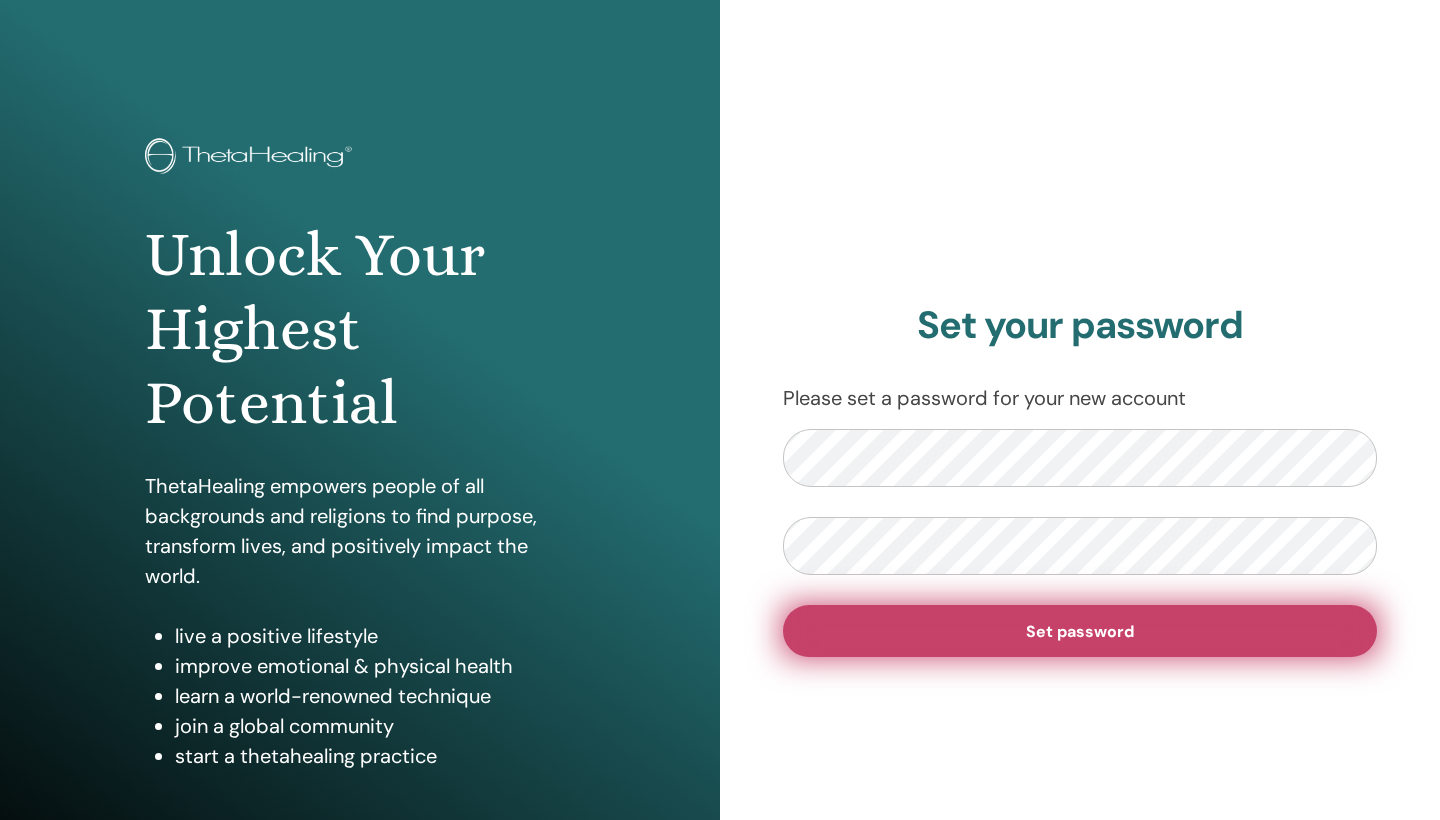 click on "Set password" at bounding box center [1080, 631] 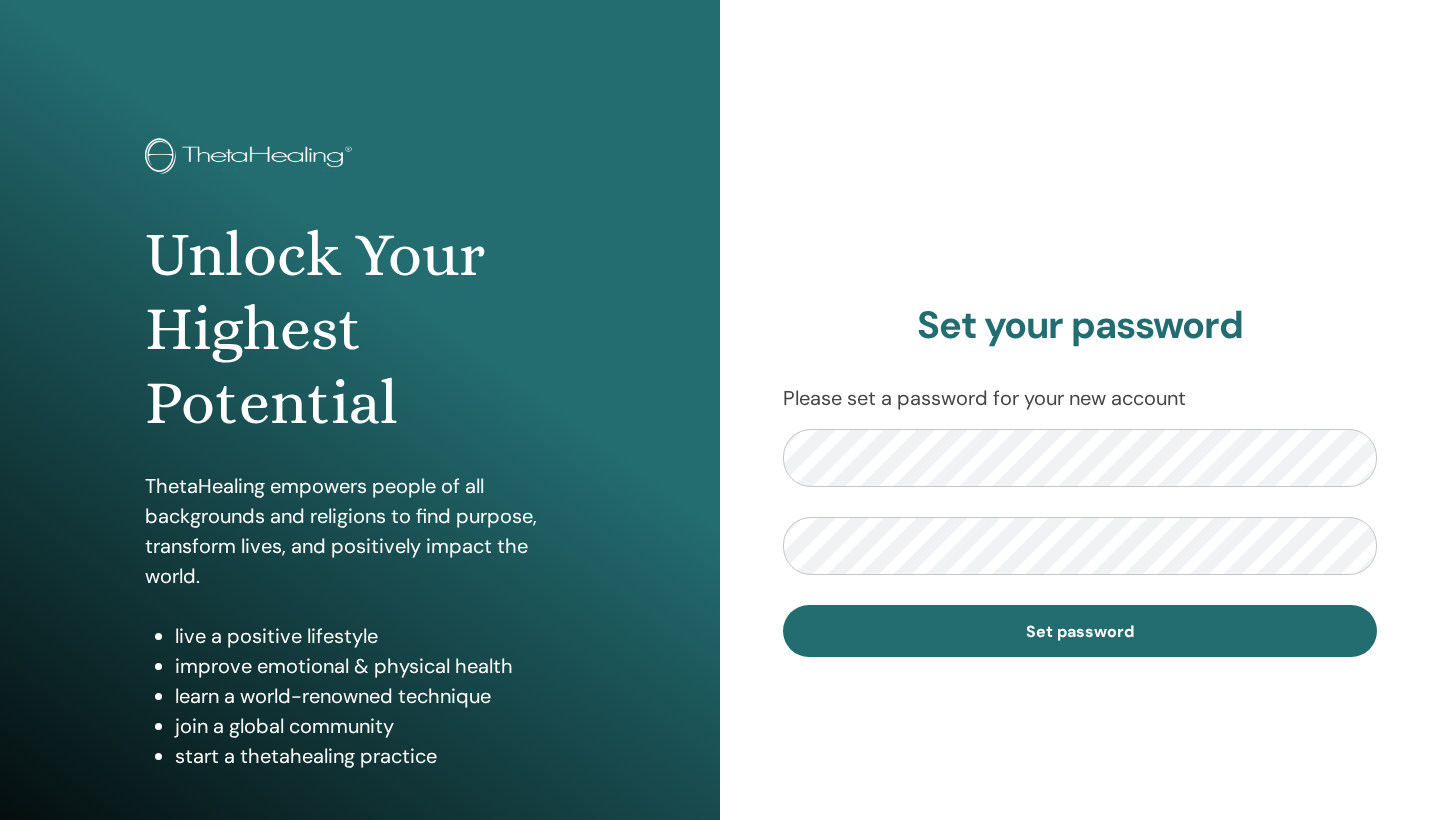 scroll, scrollTop: 0, scrollLeft: 0, axis: both 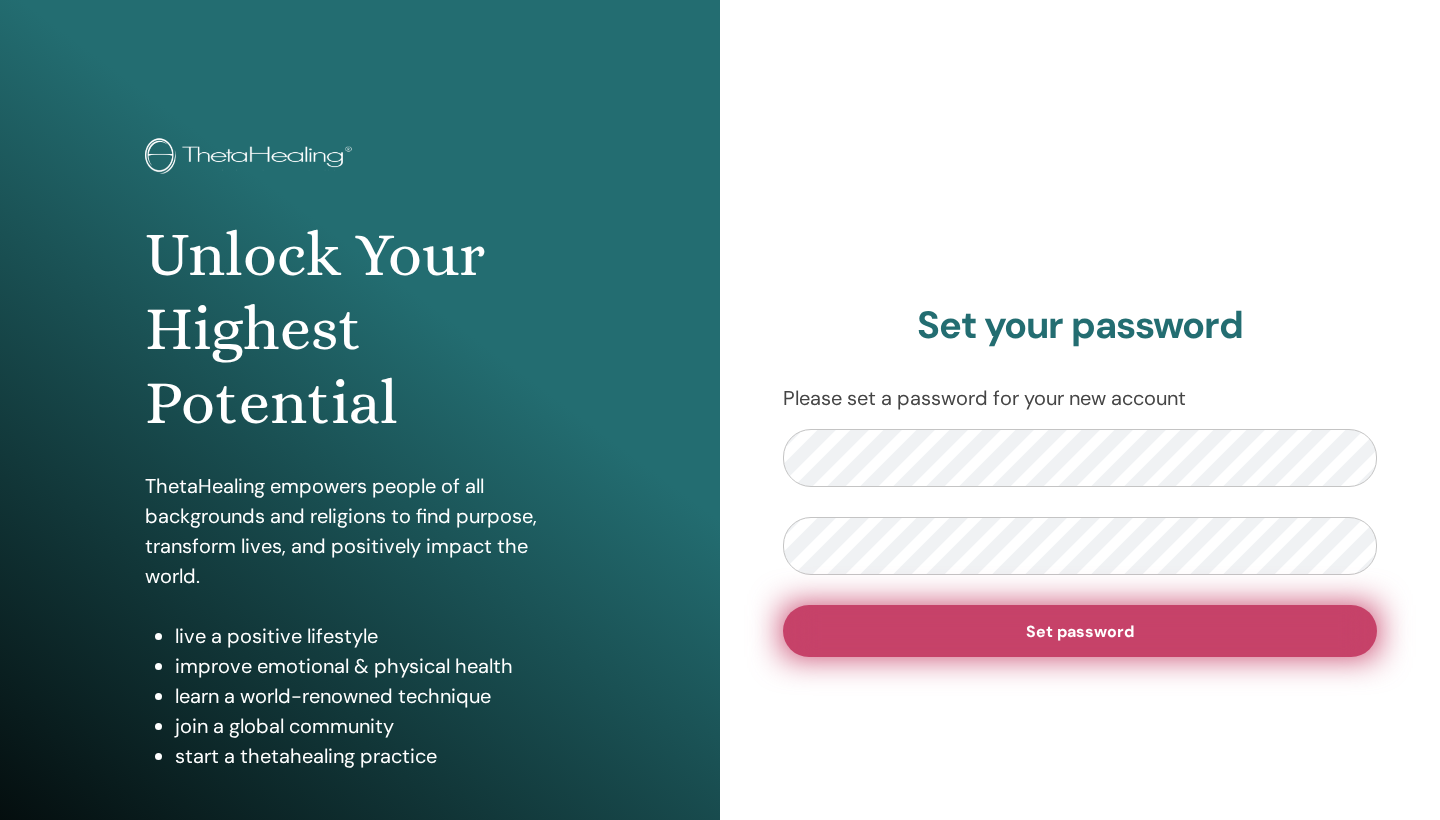 click on "Set password" at bounding box center [1080, 631] 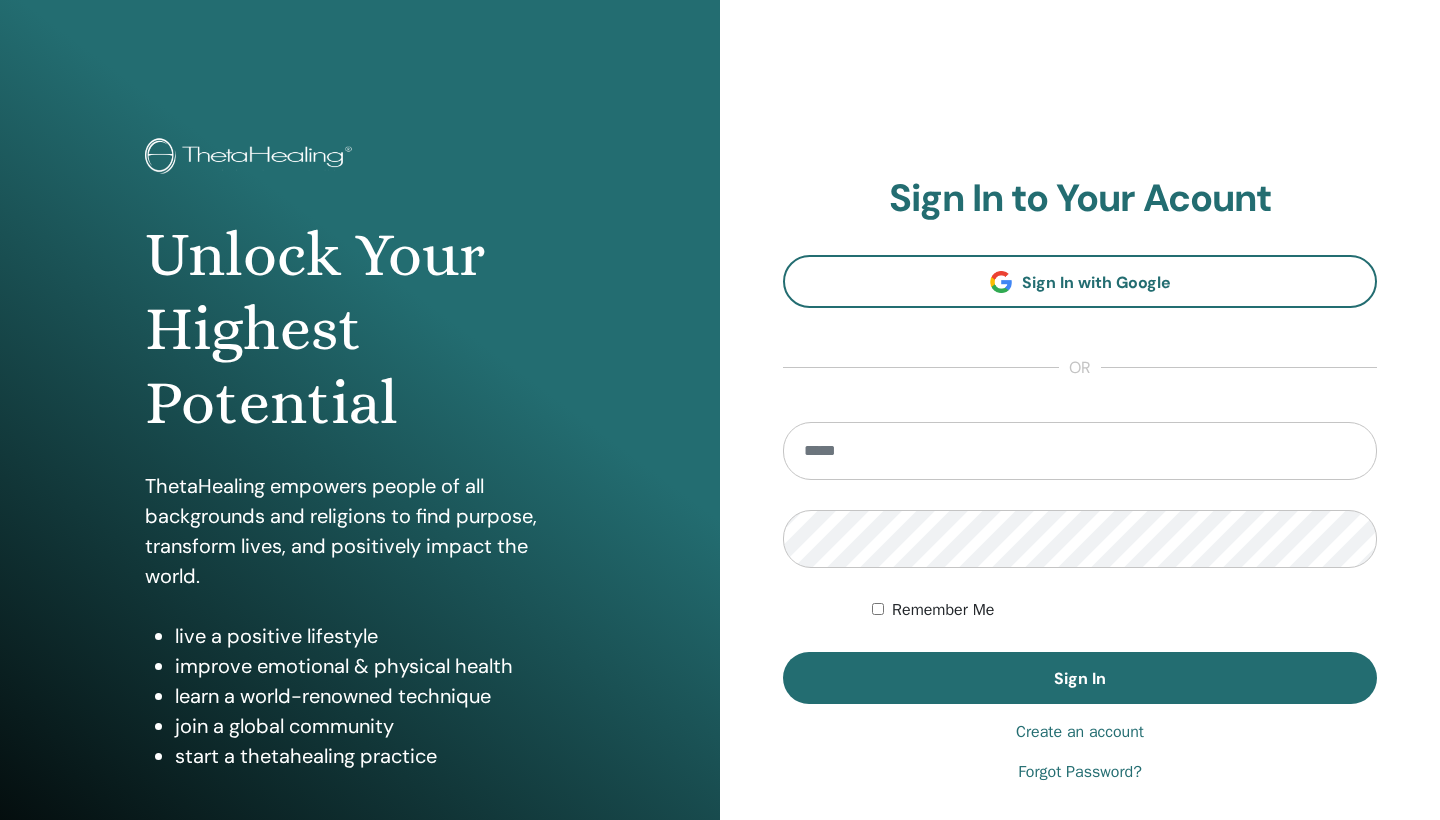scroll, scrollTop: 0, scrollLeft: 0, axis: both 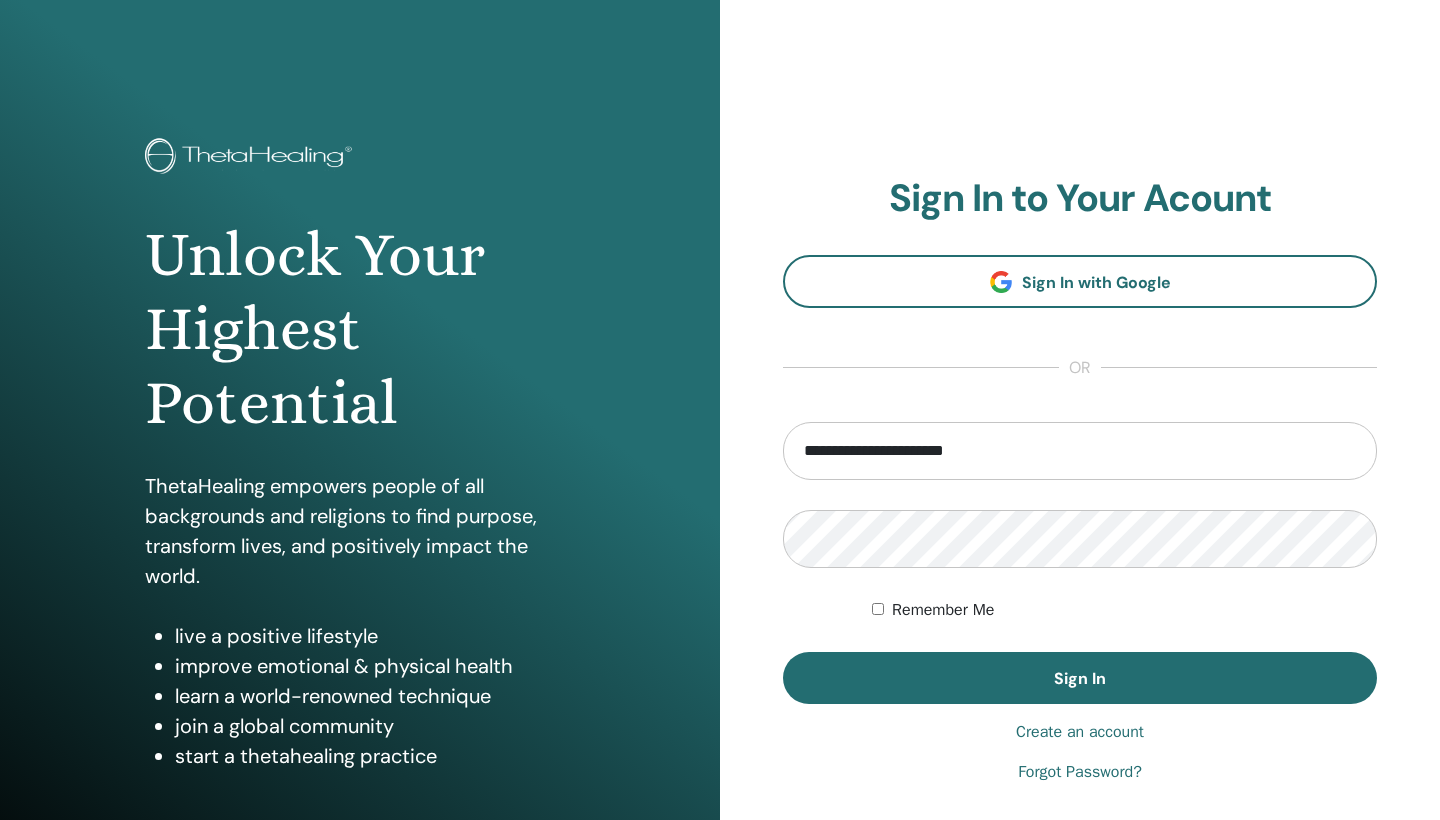 type on "**********" 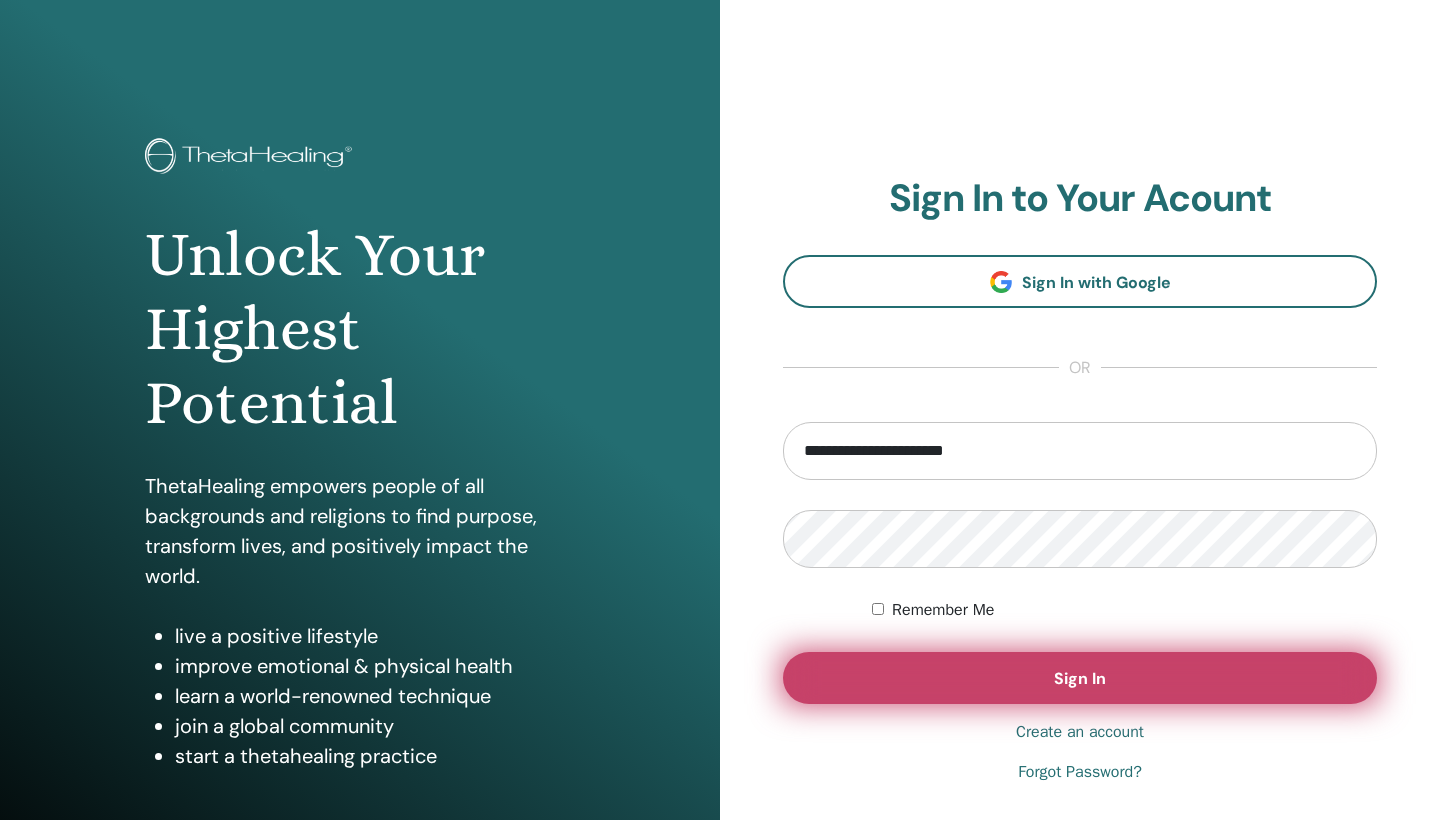 click on "Sign In" at bounding box center (1080, 678) 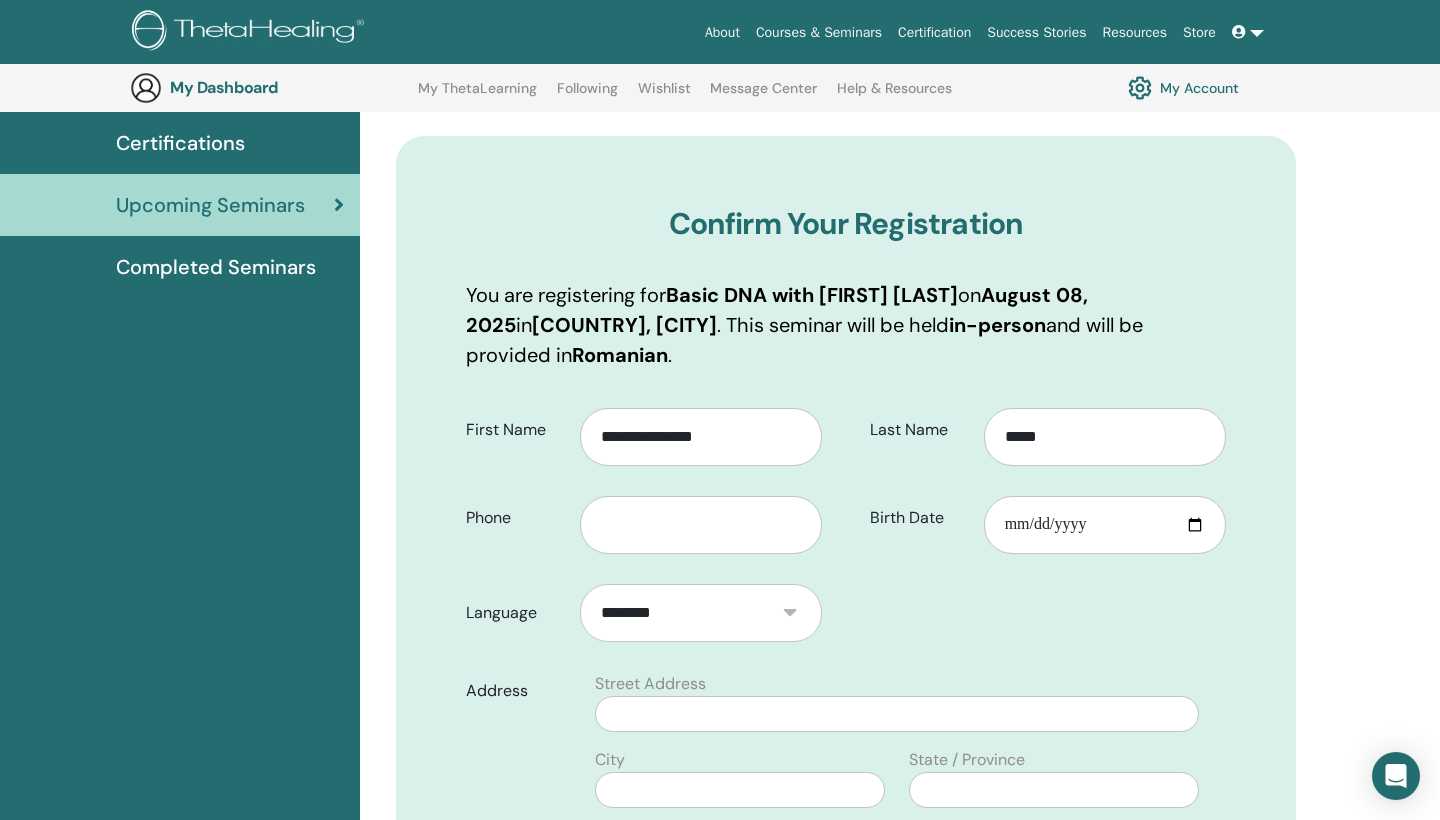 scroll, scrollTop: 152, scrollLeft: 0, axis: vertical 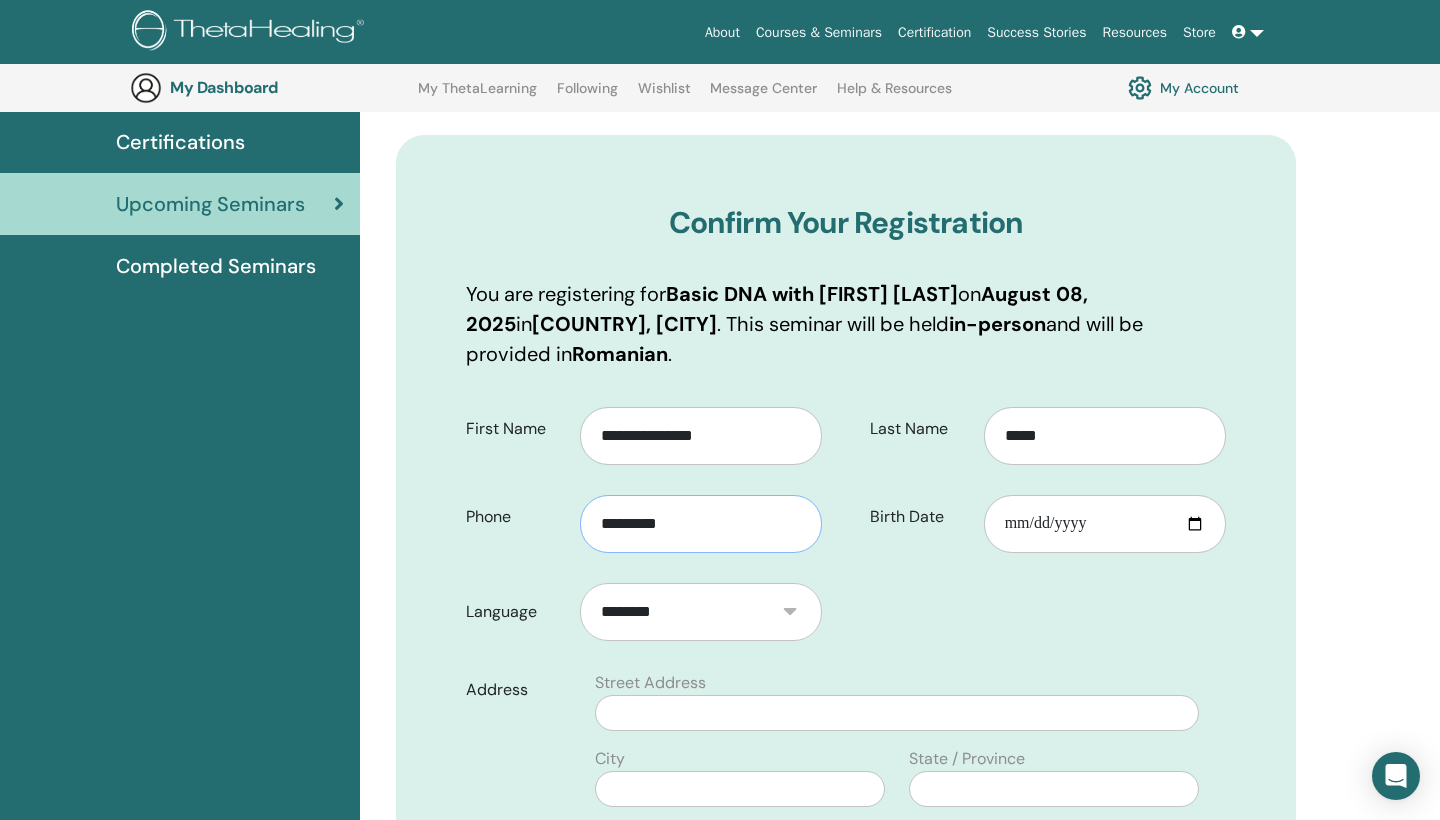 type on "**********" 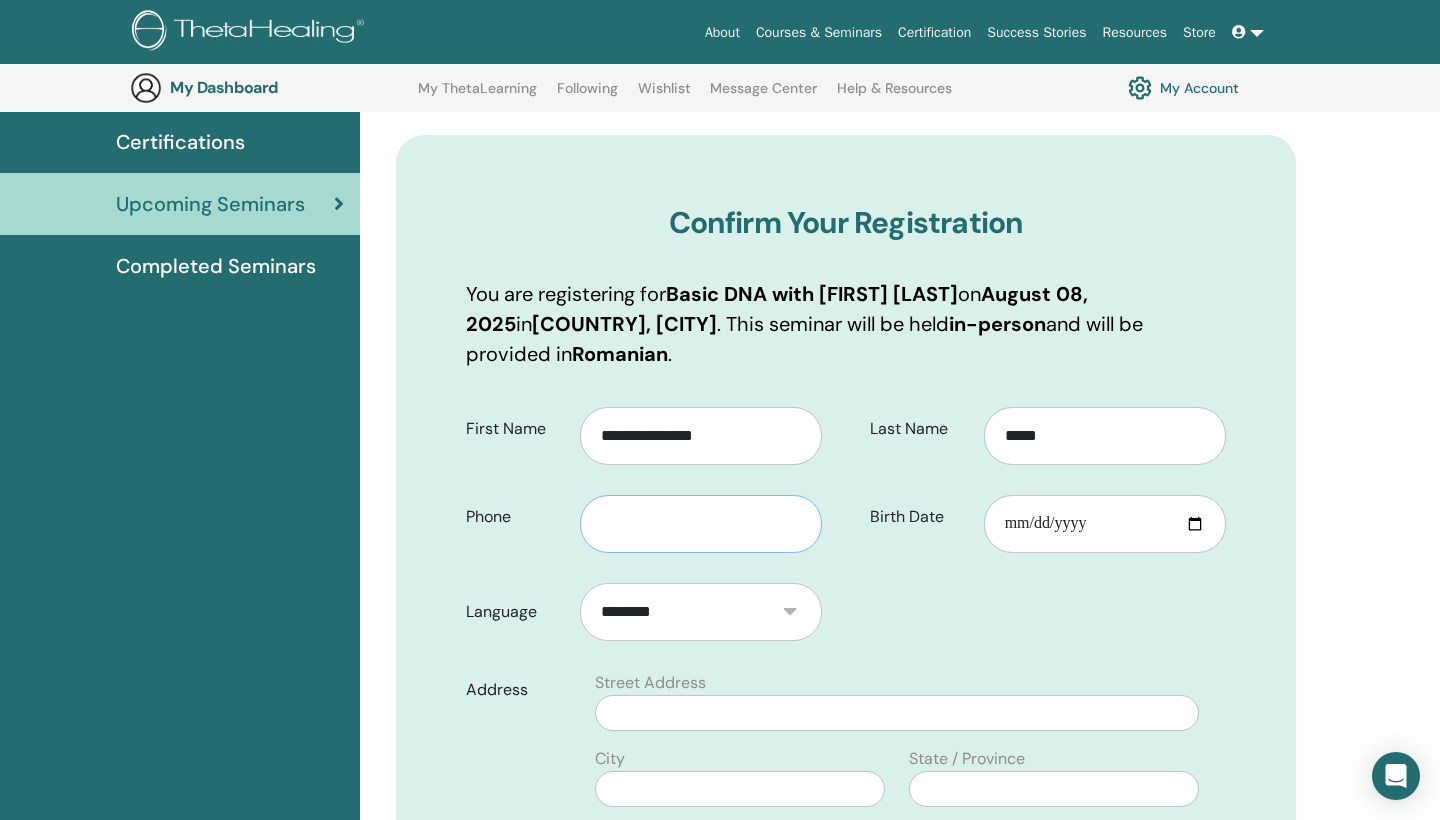 type on "**********" 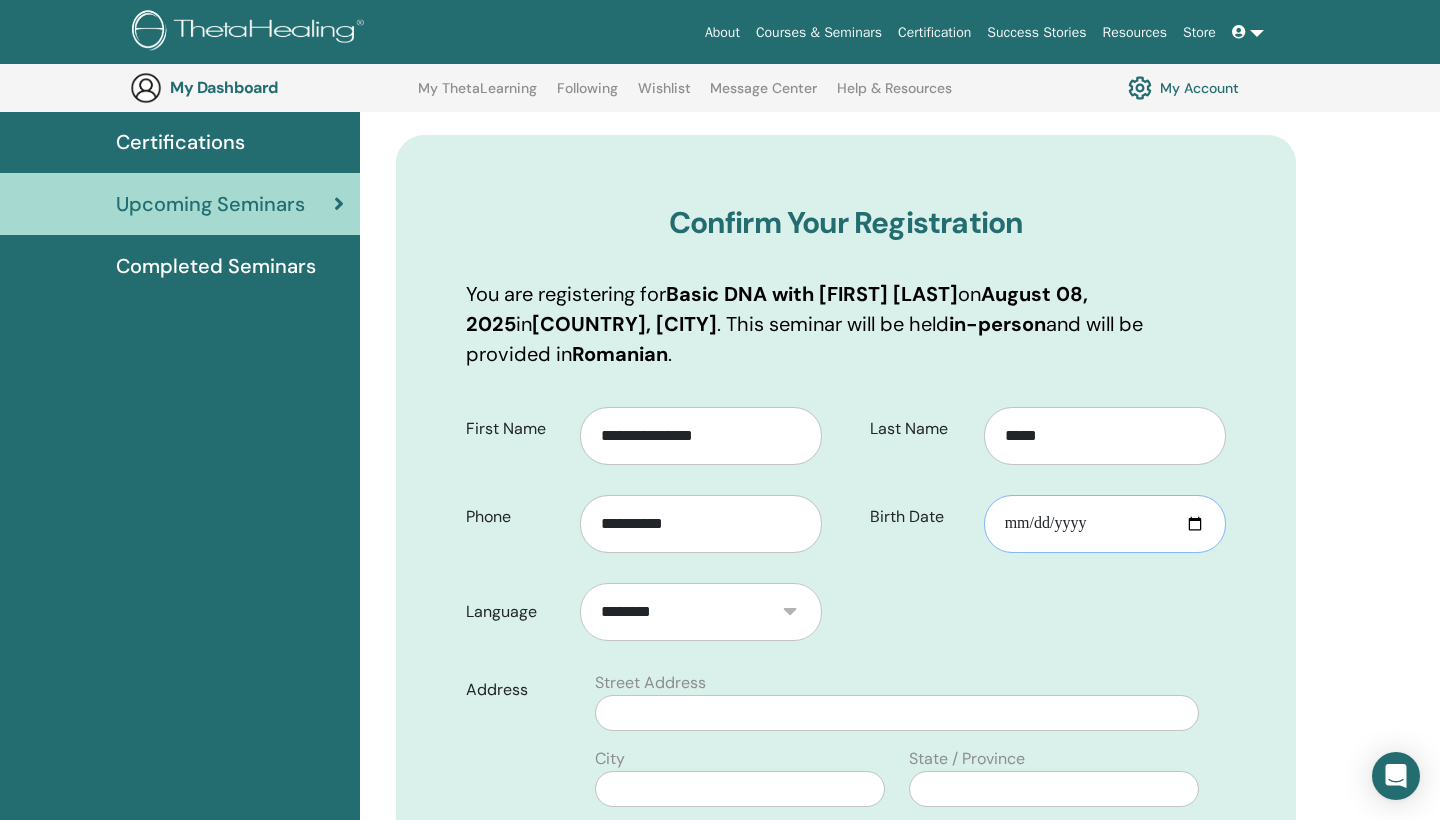 click on "Birth Date" at bounding box center (1105, 524) 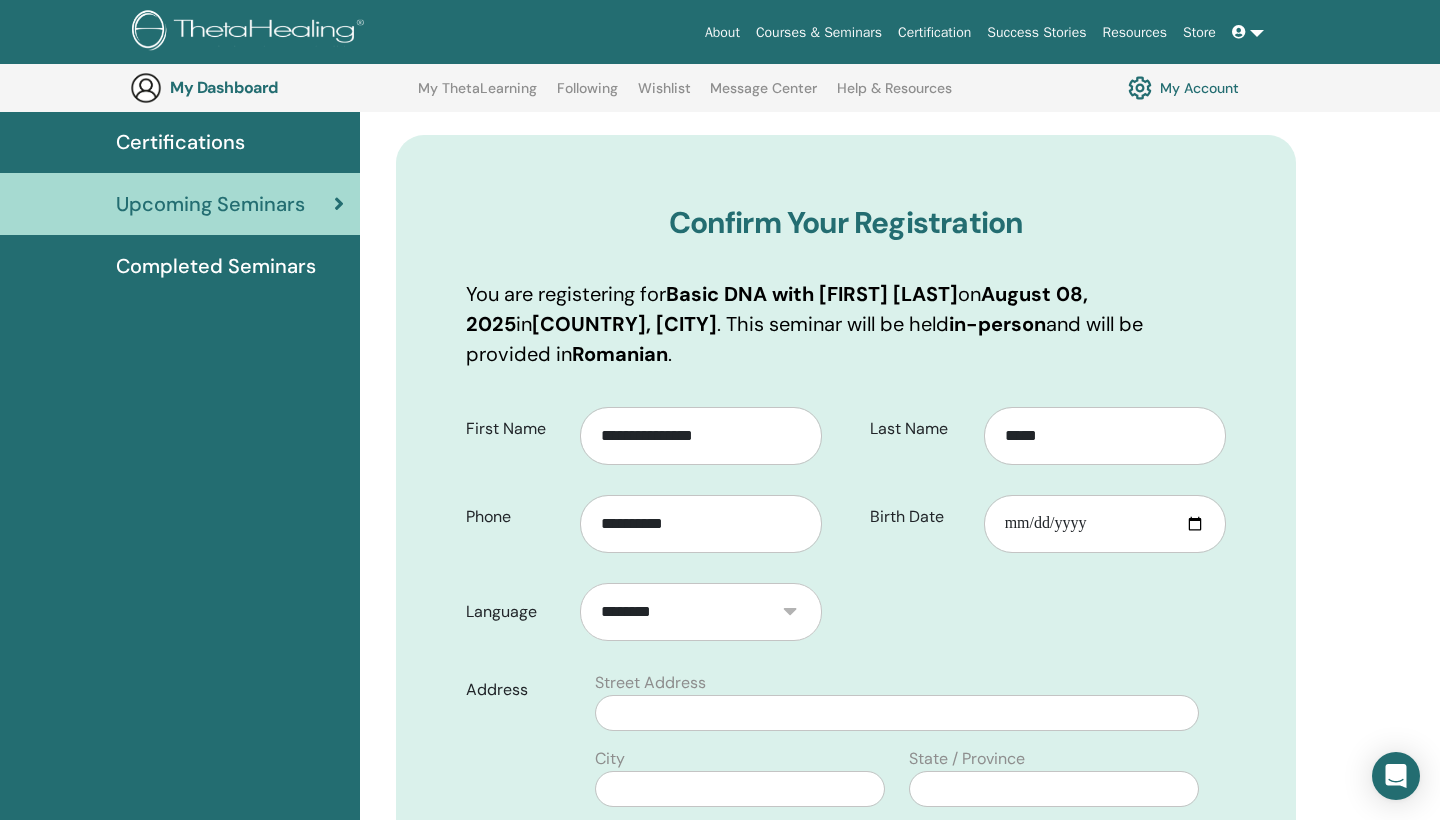 type on "**********" 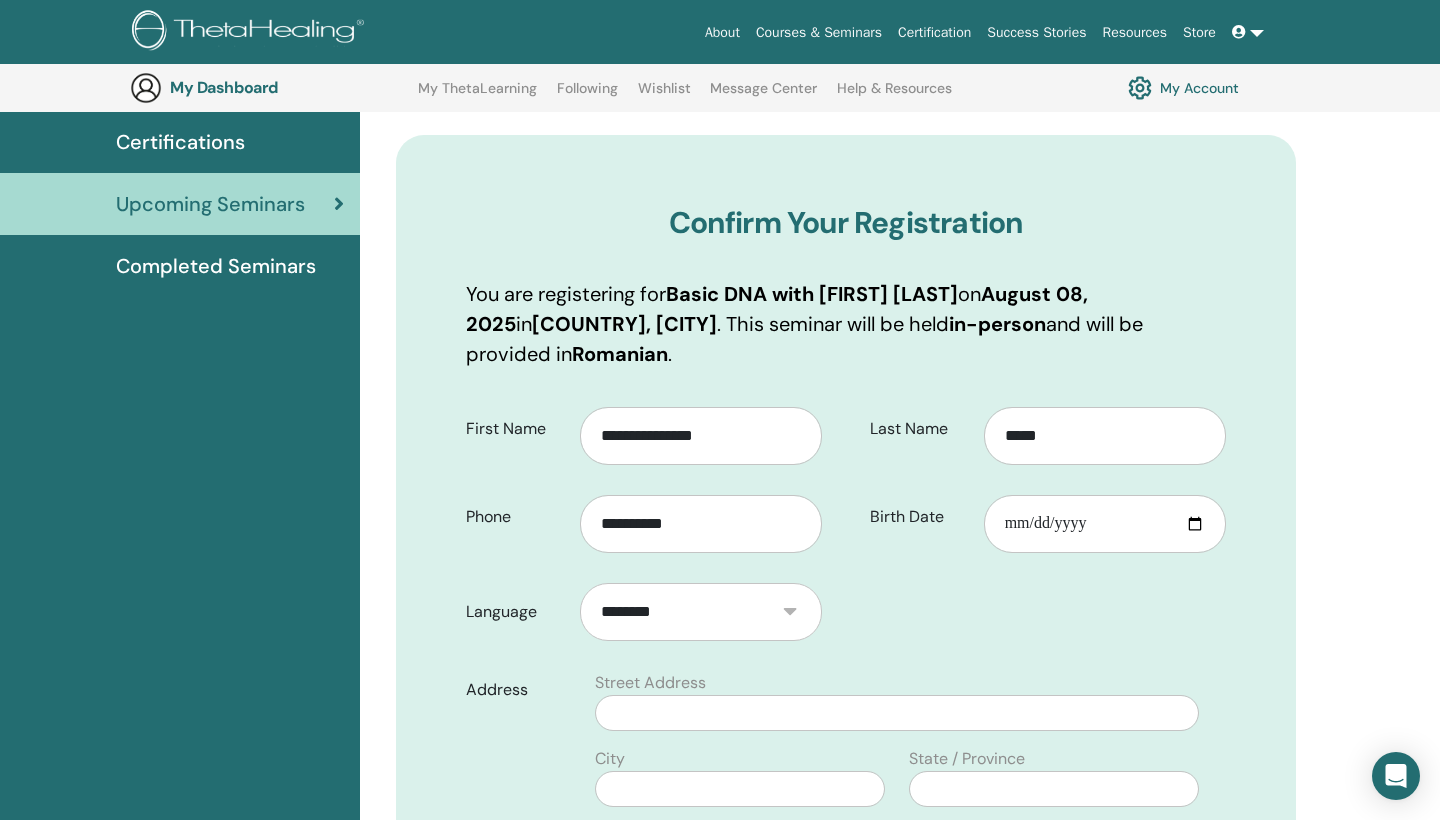 click on "First Name
[FIRST]
Phone
[PHONE]
Last Name
[LAST]
Birth Date
[BIRTHDATE]
Language
[LANGUAGE]" at bounding box center (846, 827) 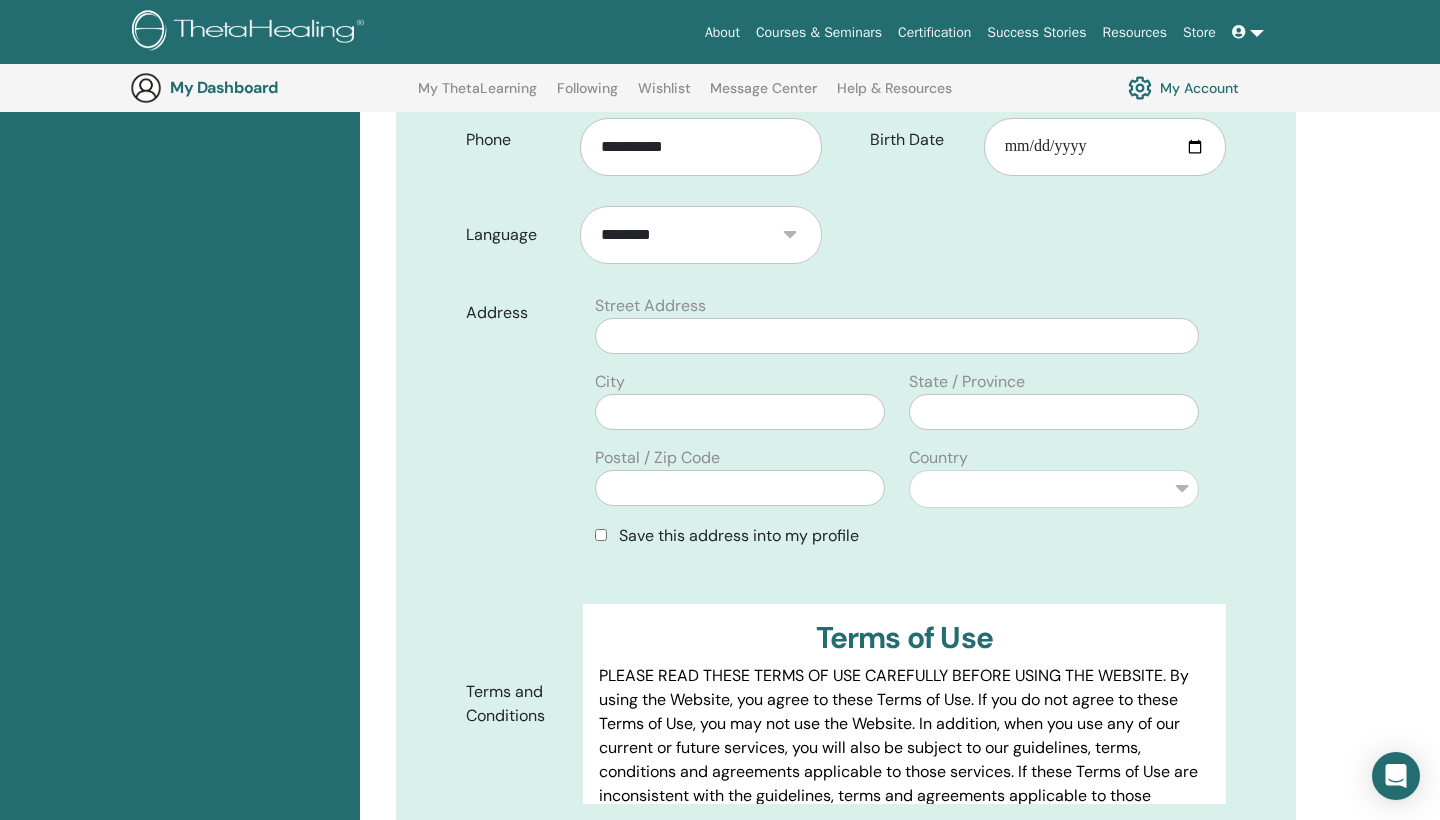 scroll, scrollTop: 578, scrollLeft: 0, axis: vertical 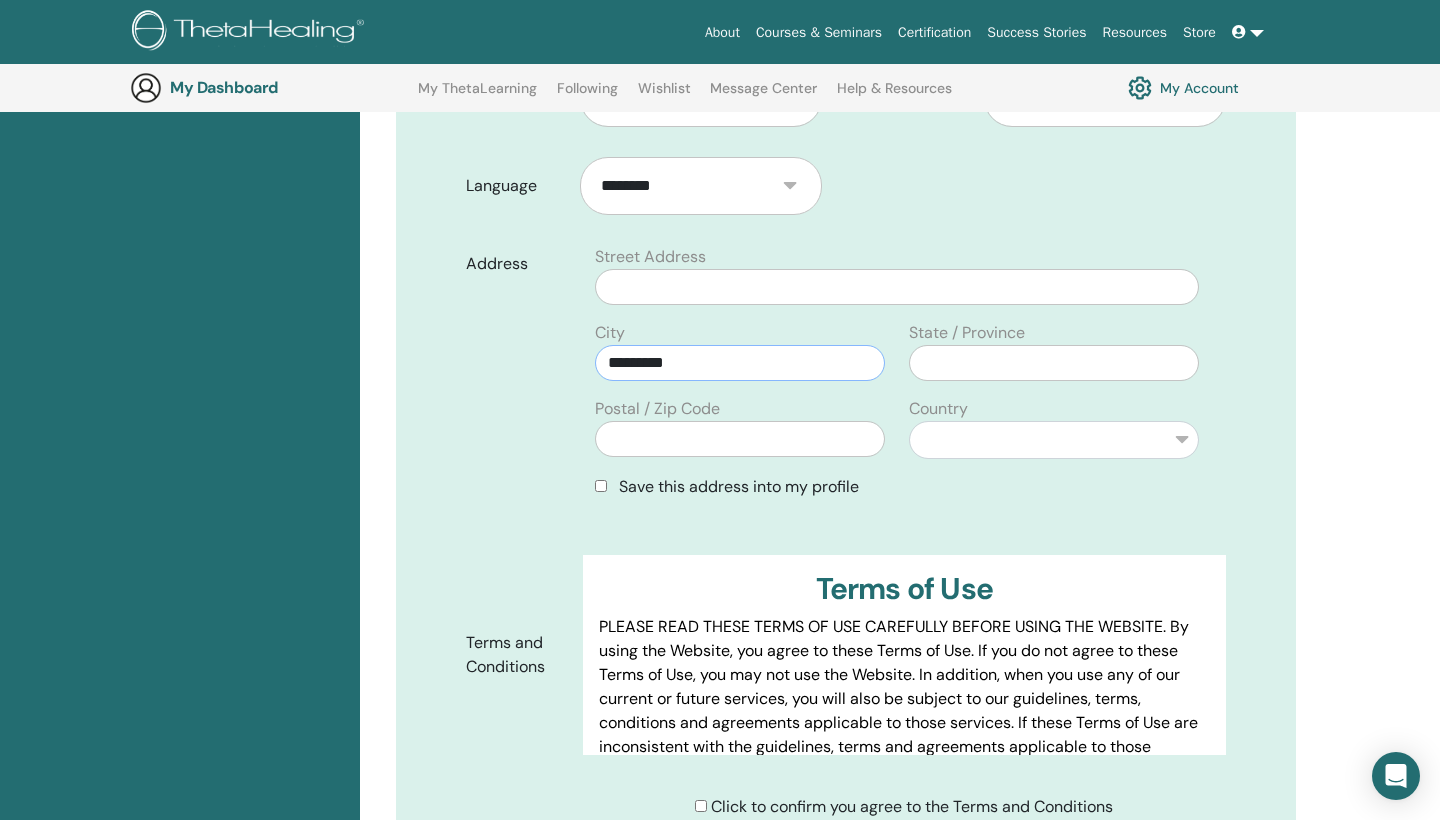 type on "*********" 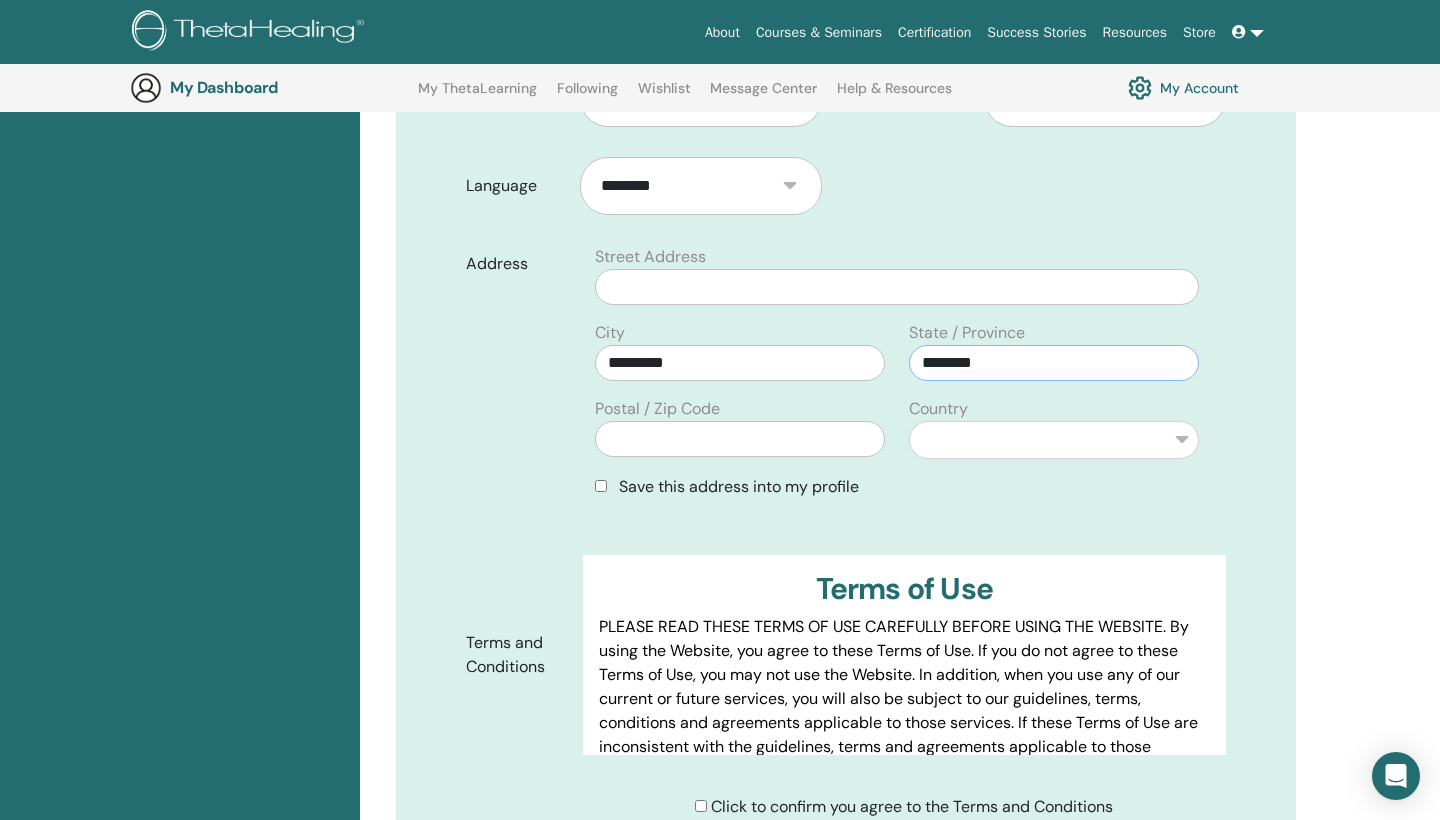 type on "********" 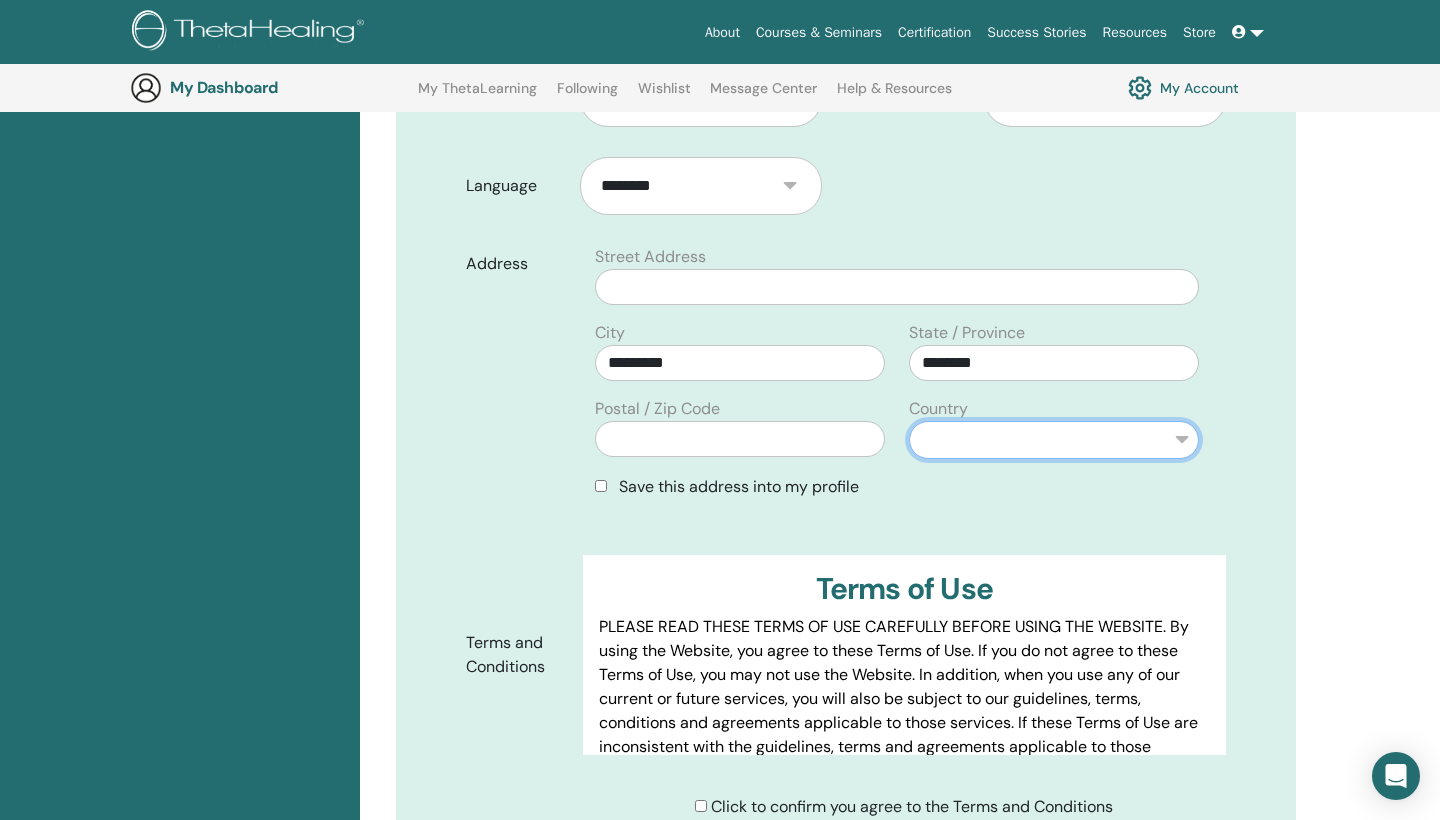 select on "***" 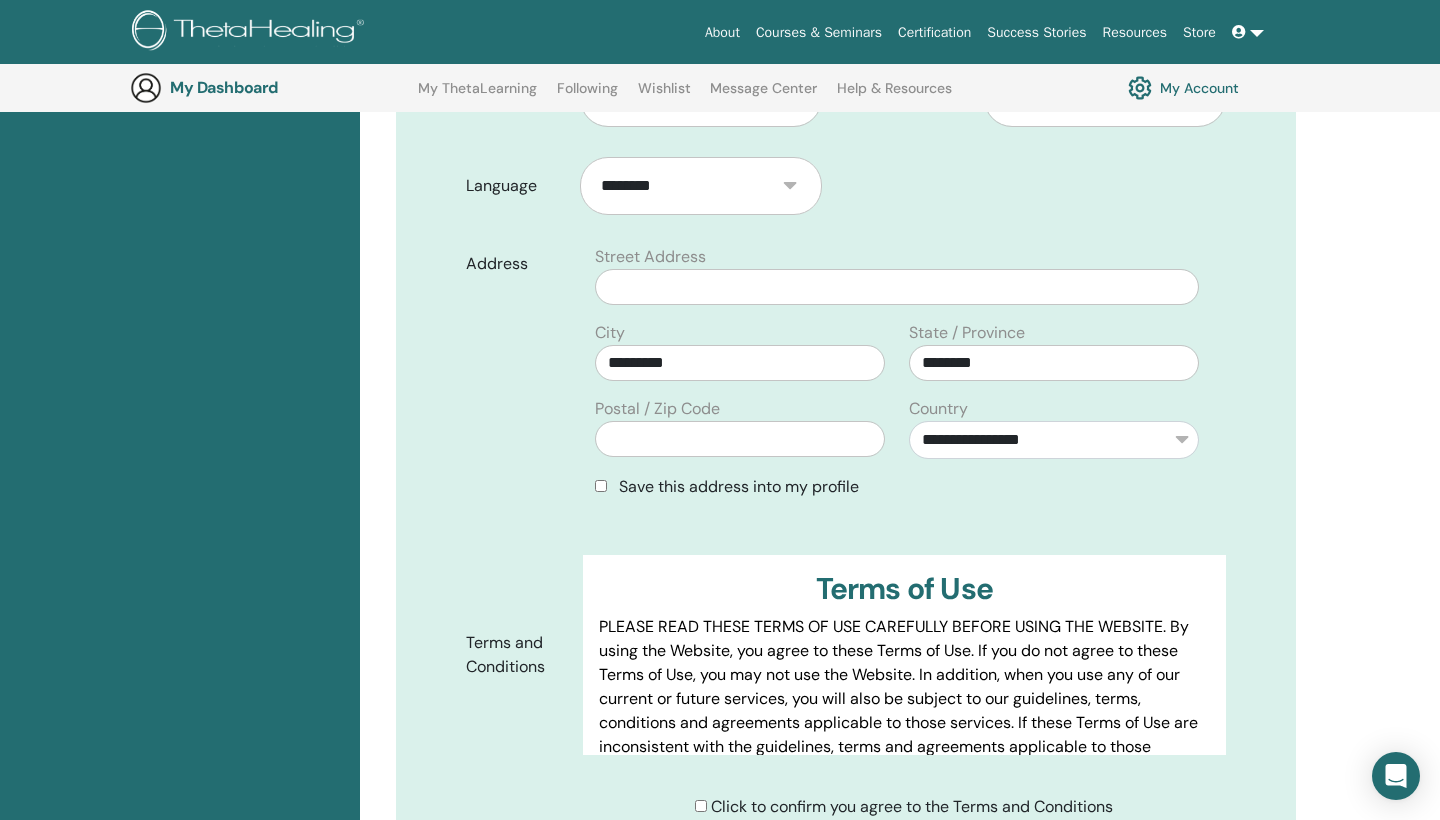 click on "Confirm Your Registration
You are registering for  Basic DNA with [FIRST] [LAST]  on  [DATE]  in  [COUNTRY], [CITY] .
This seminar will be held  in-person
and will be provided in  Romanian .
First Name
[FIRST]
Phone
[PHONE]
Last Name
[LAST]
Birth Date
[BIRTHDATE]" at bounding box center [846, 365] 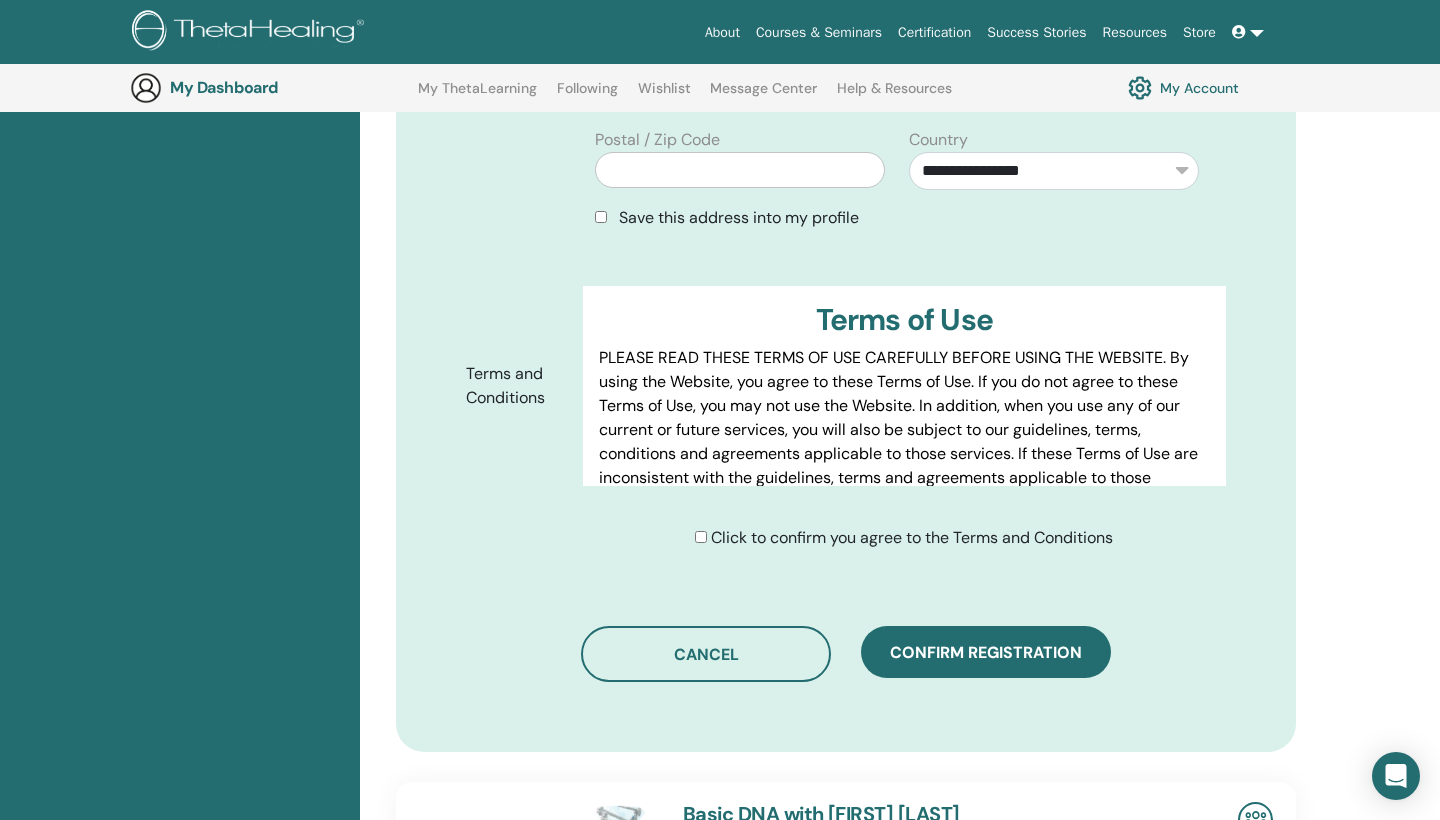 scroll, scrollTop: 848, scrollLeft: 0, axis: vertical 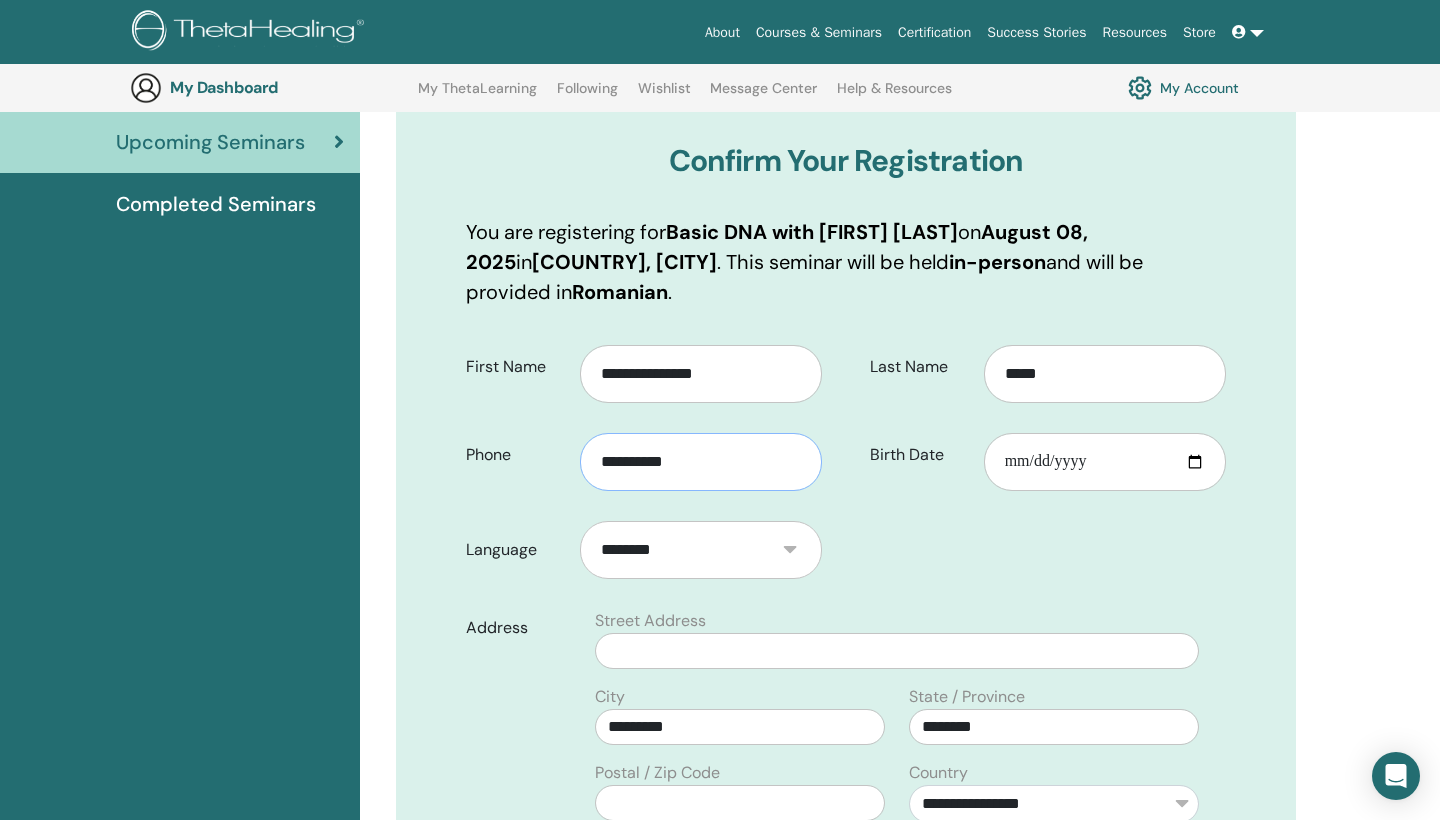 click on "**********" at bounding box center [701, 462] 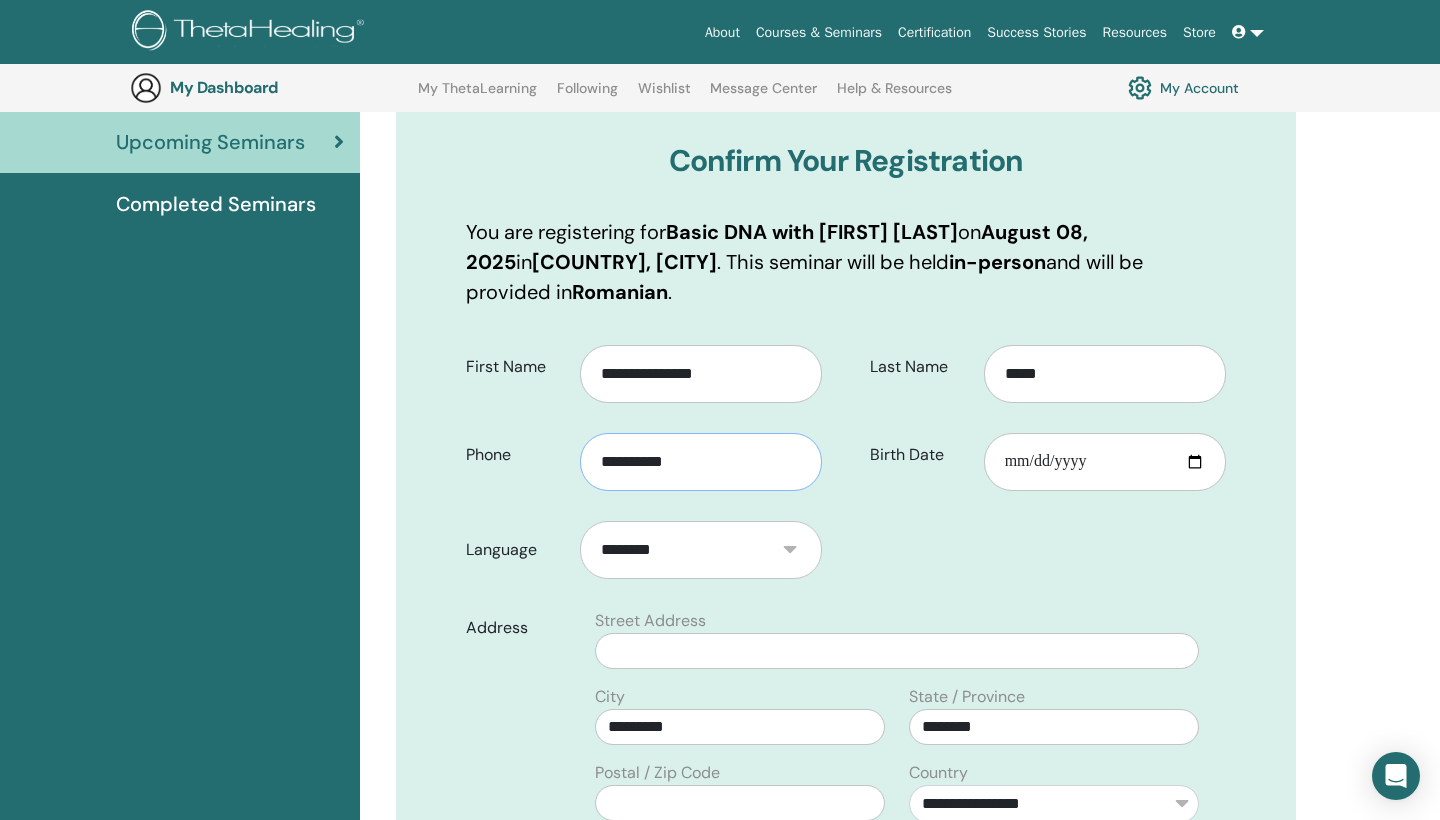 click on "**********" at bounding box center [701, 462] 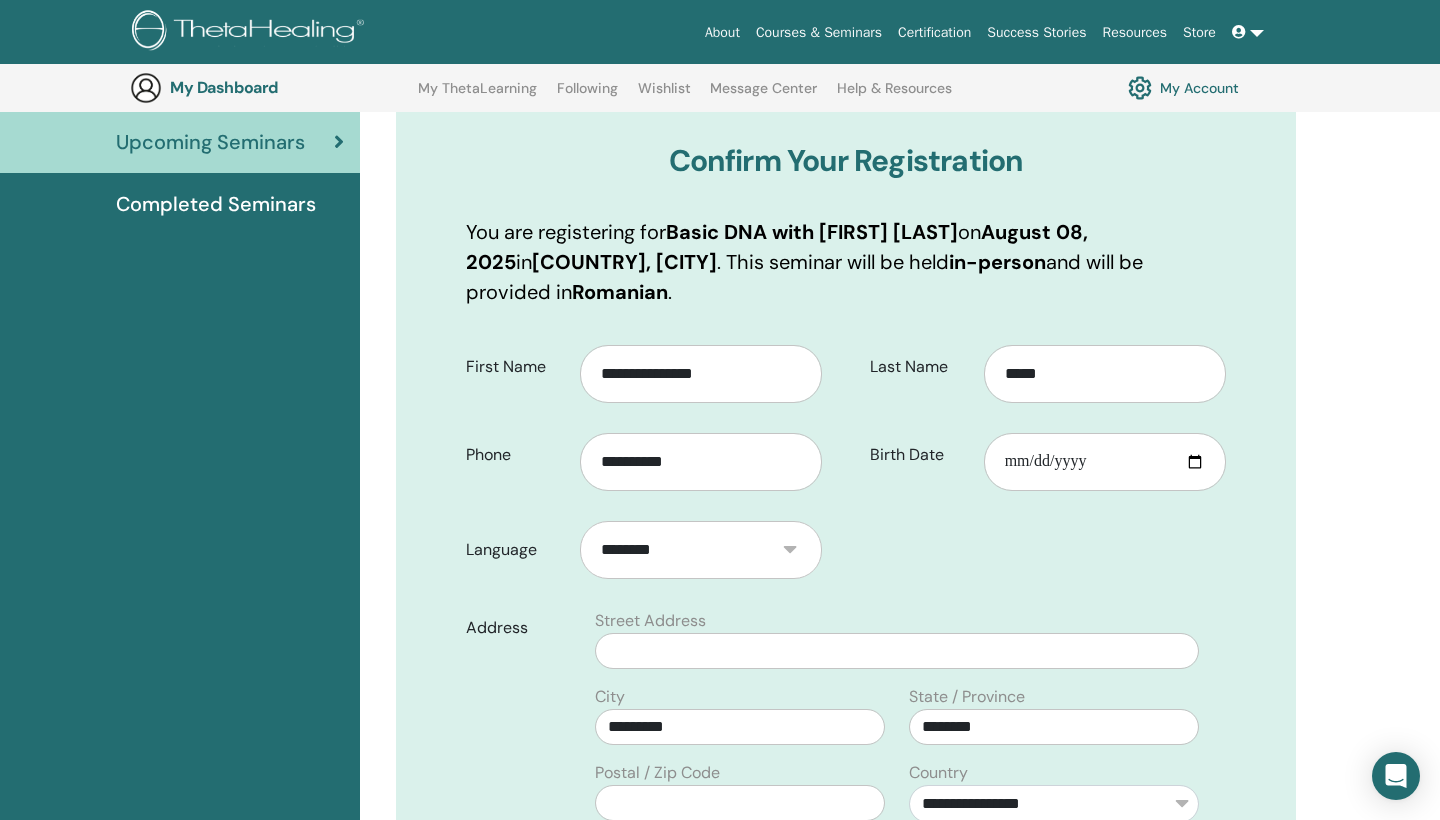 click on "First Name
[FIRST]
Phone
[PHONE]
Last Name
[LAST]
Birth Date
[BIRTHDATE]
Language
[LANGUAGE]" at bounding box center (846, 765) 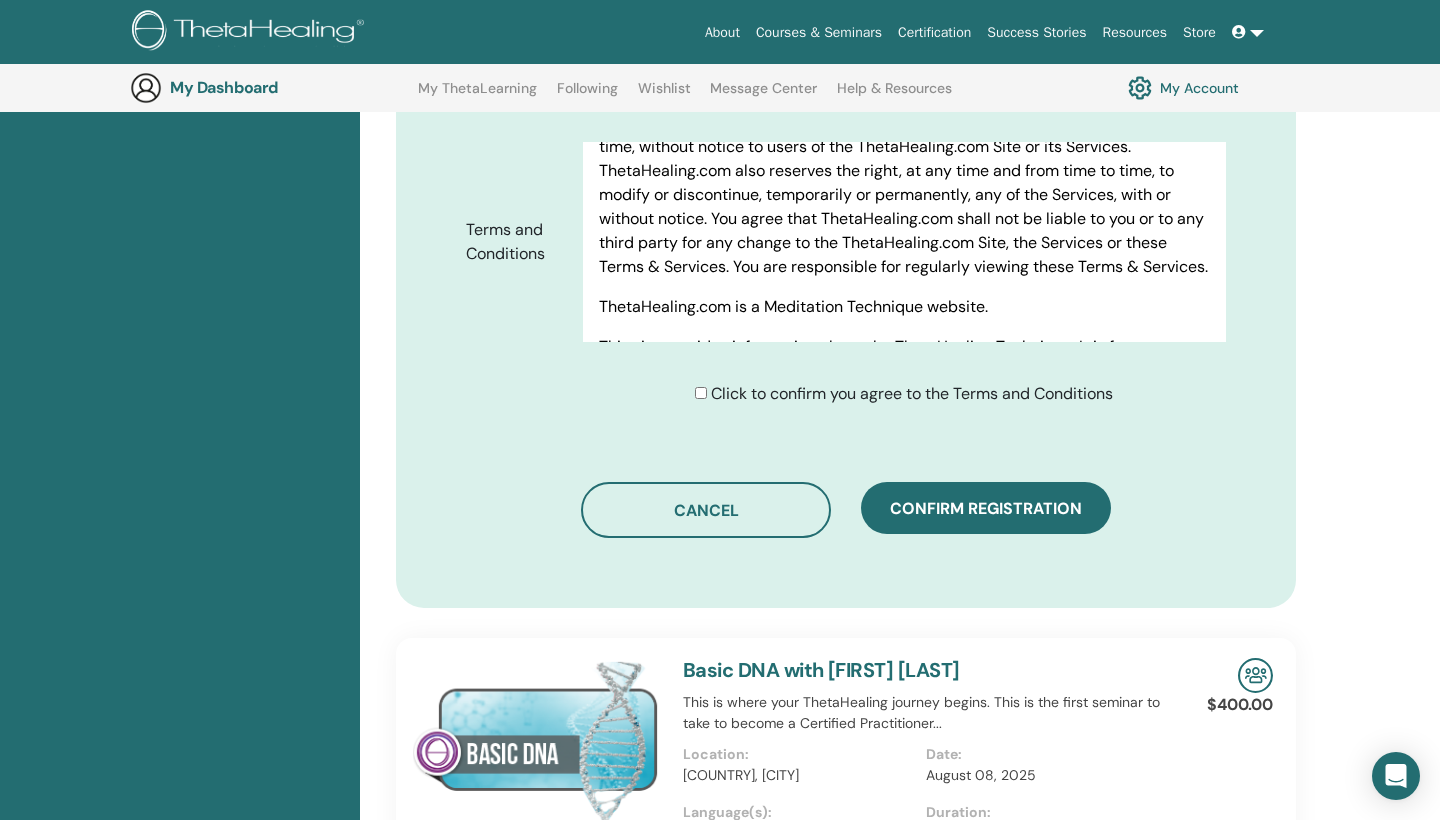 scroll, scrollTop: 984, scrollLeft: 0, axis: vertical 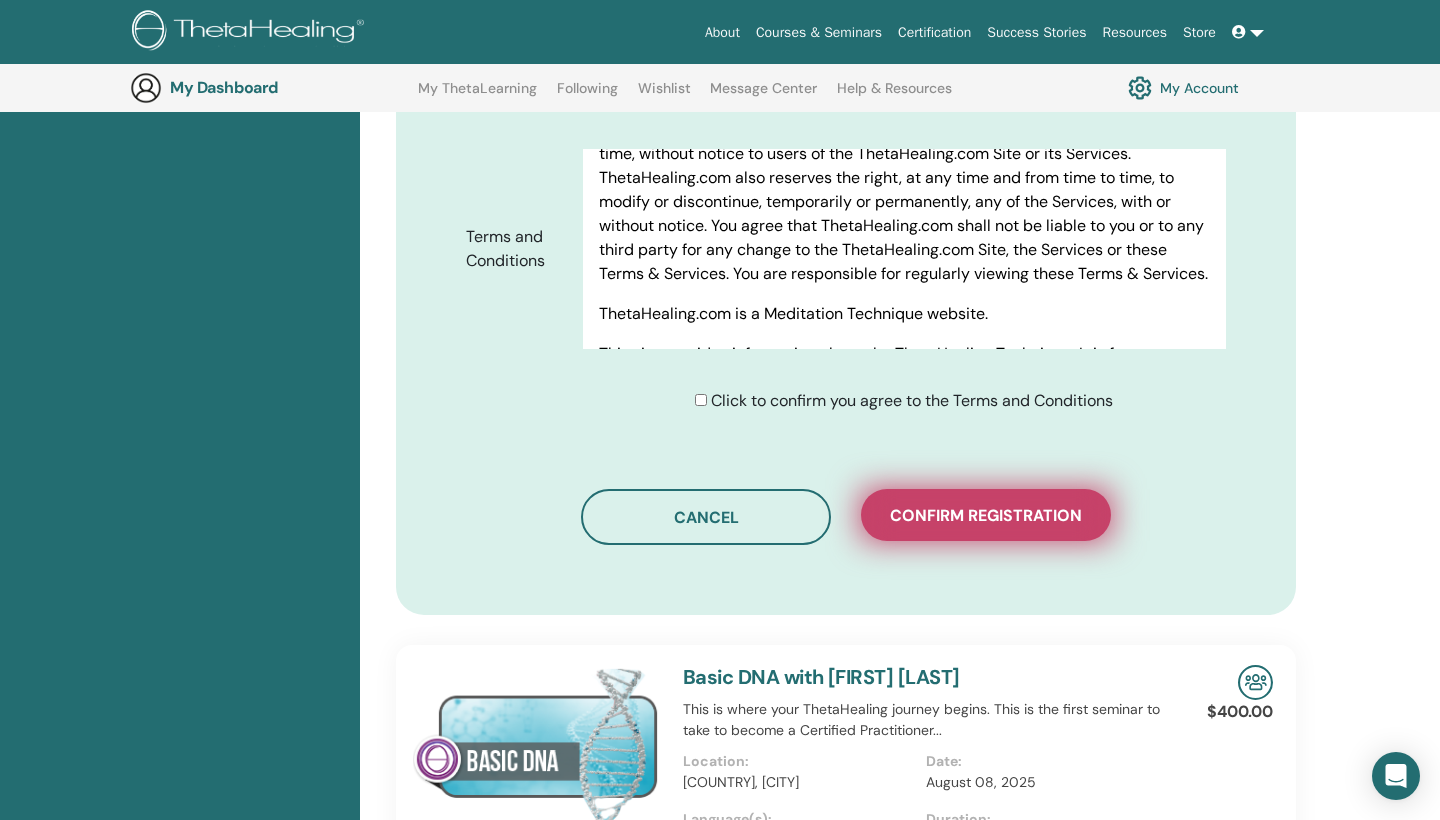 click on "Confirm registration" at bounding box center [986, 515] 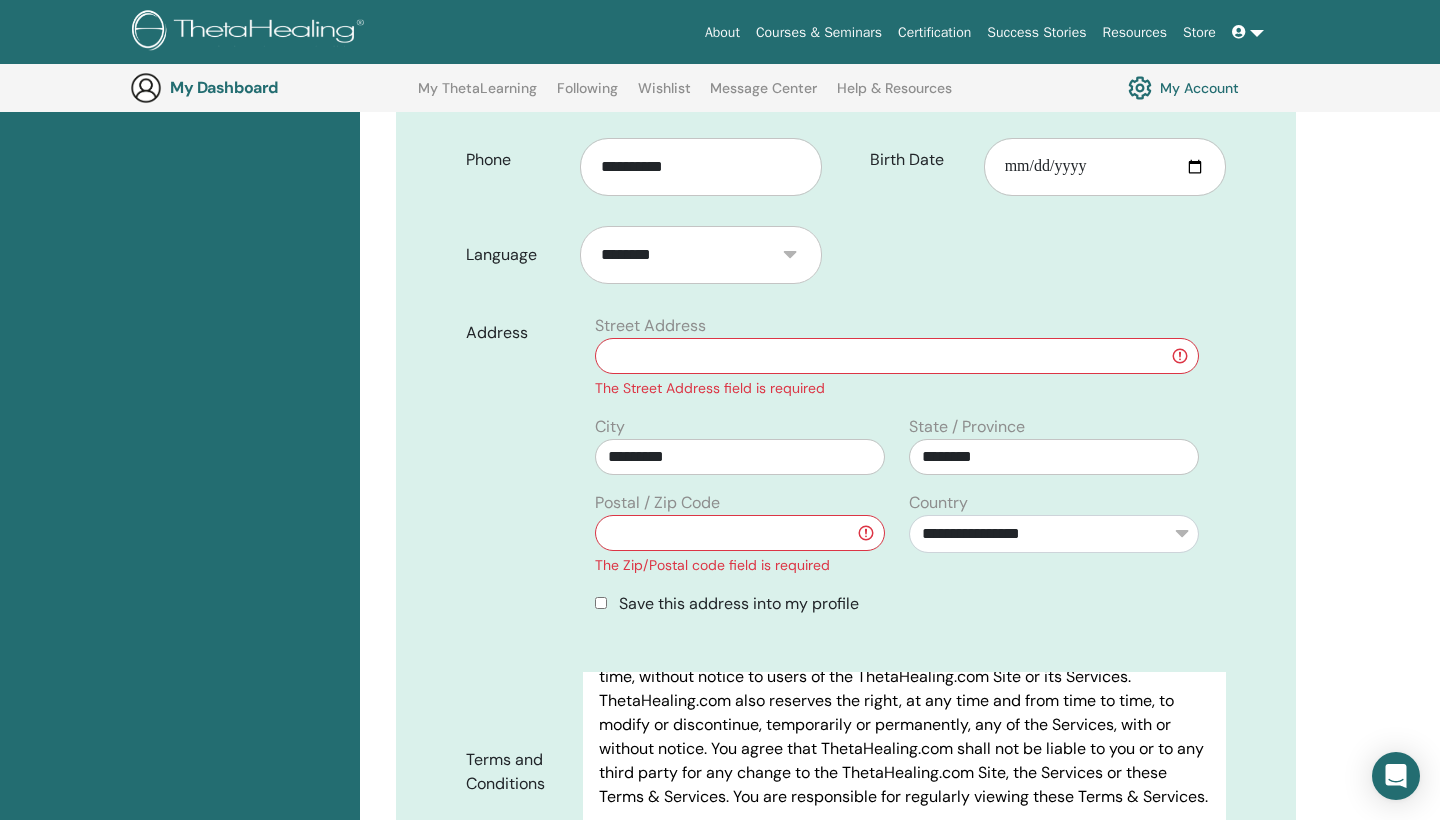 scroll, scrollTop: 508, scrollLeft: 0, axis: vertical 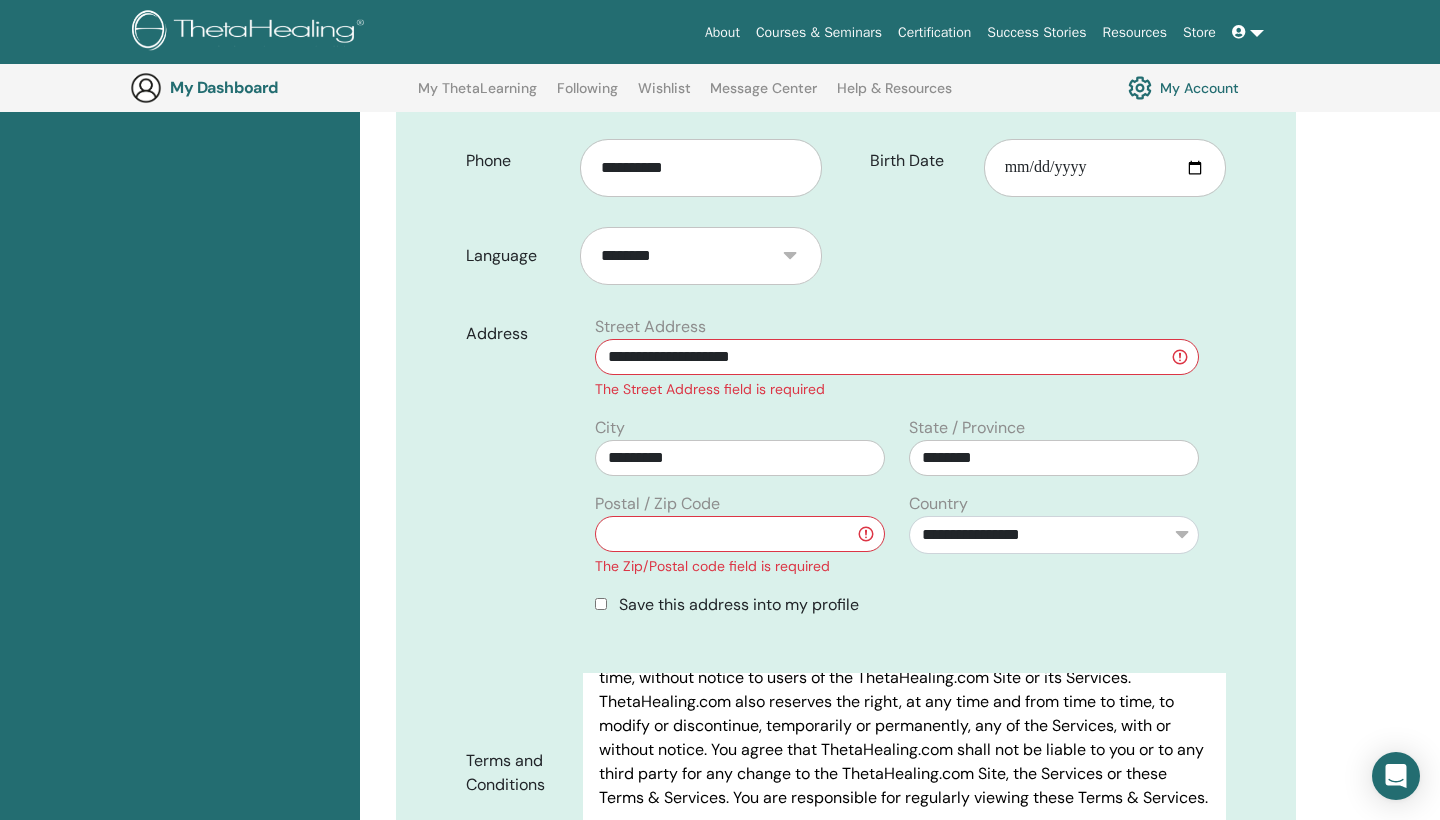 type on "**********" 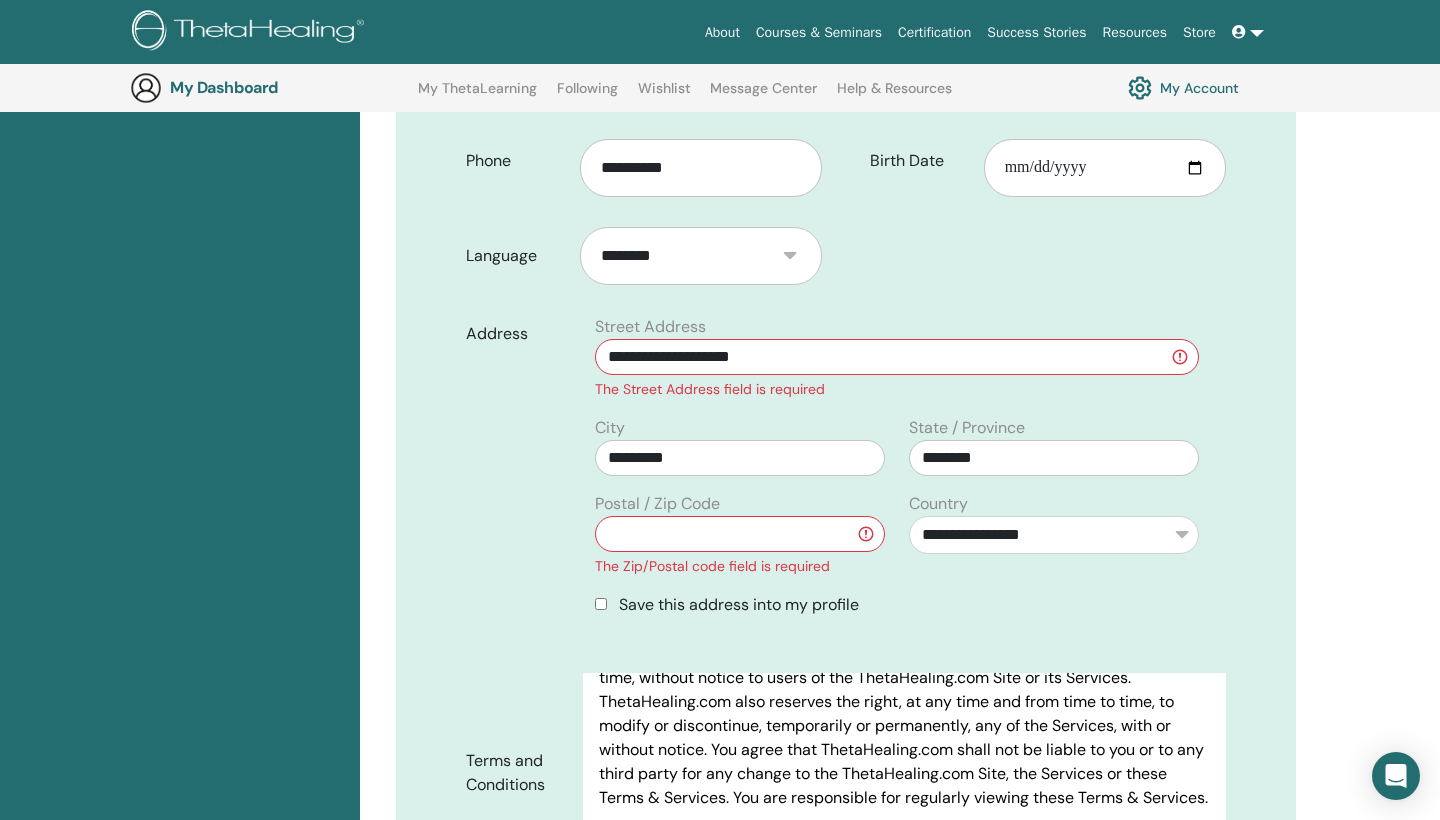 paste on "******" 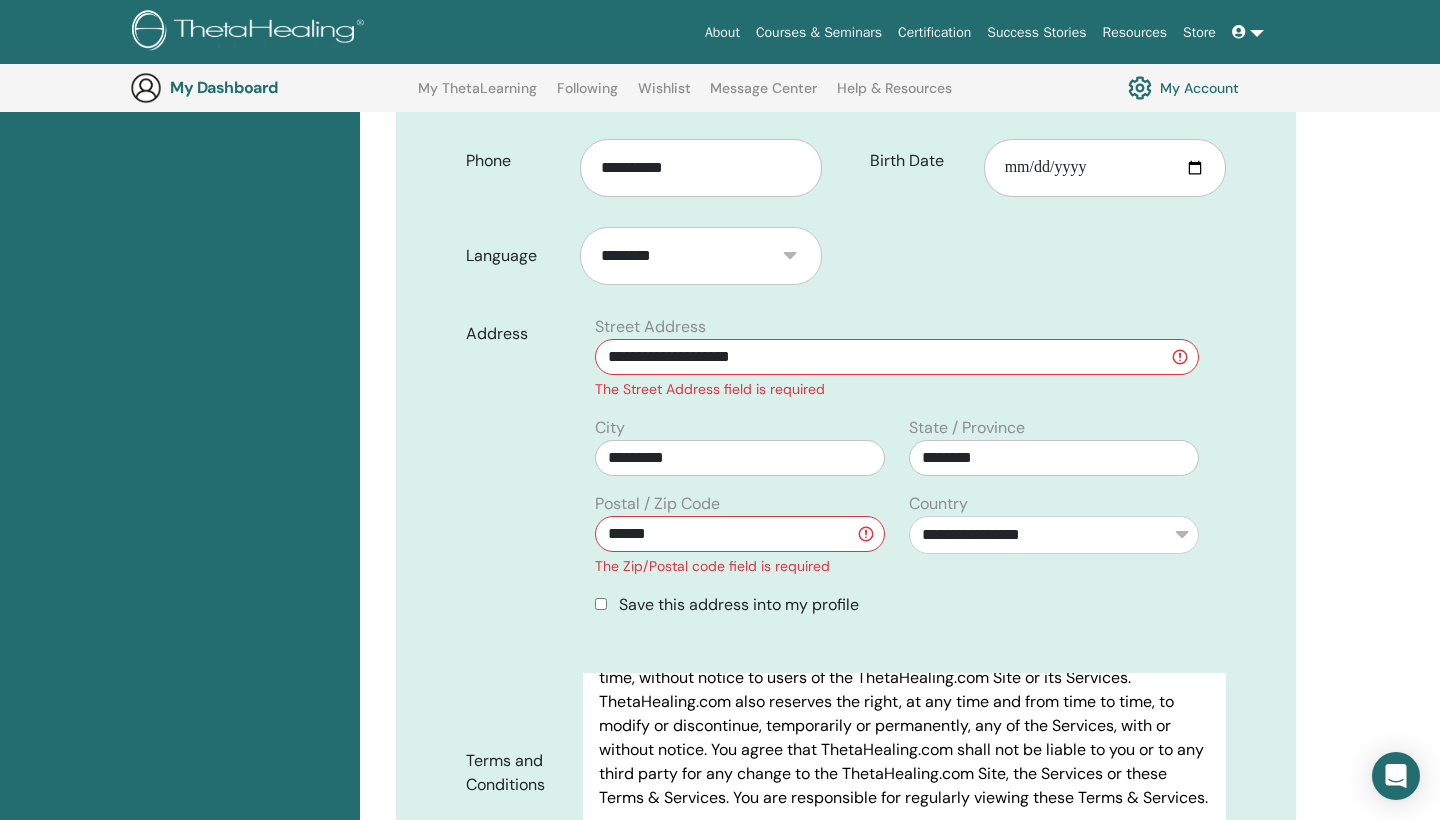 type on "******" 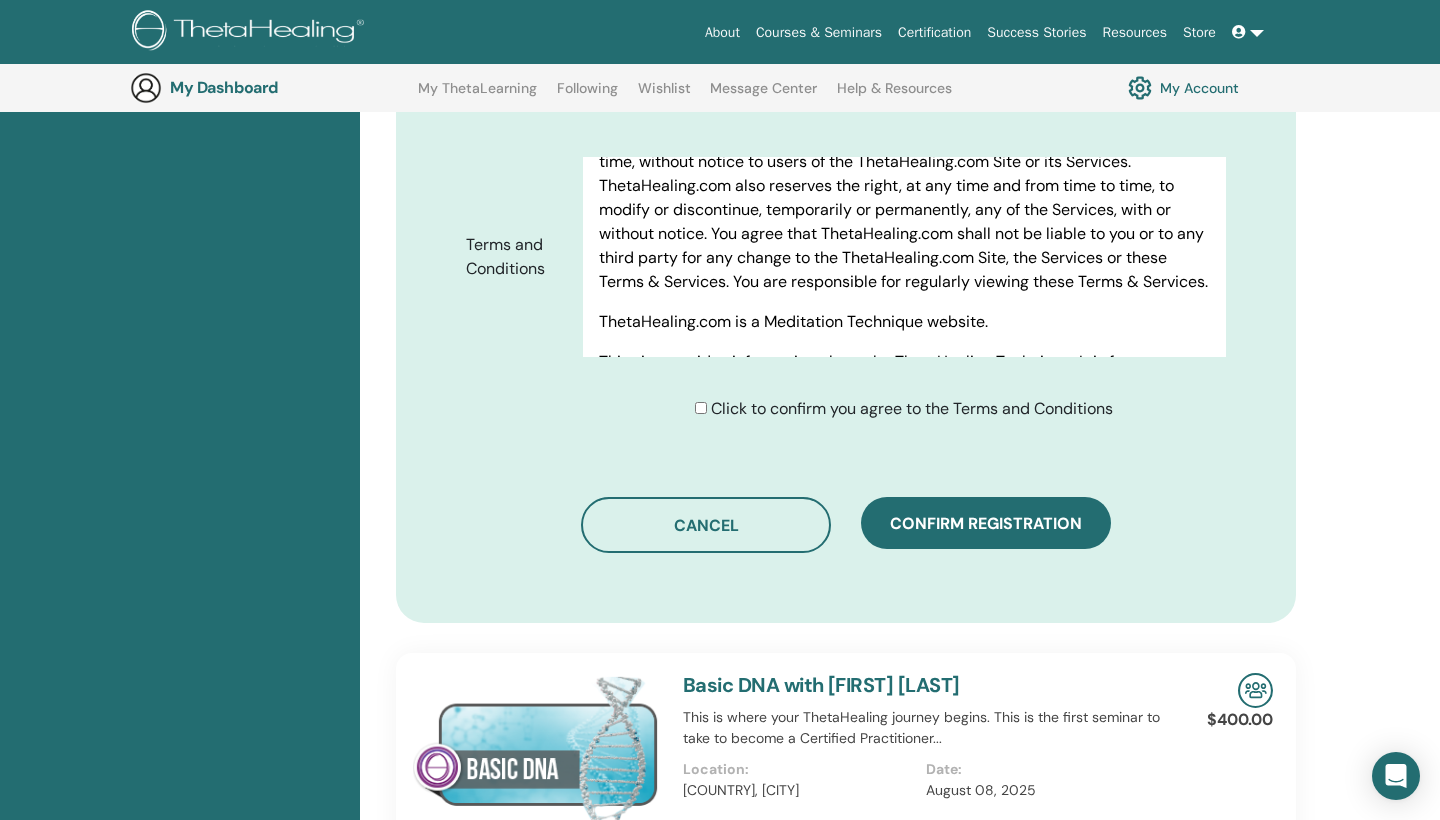 scroll, scrollTop: 1045, scrollLeft: 0, axis: vertical 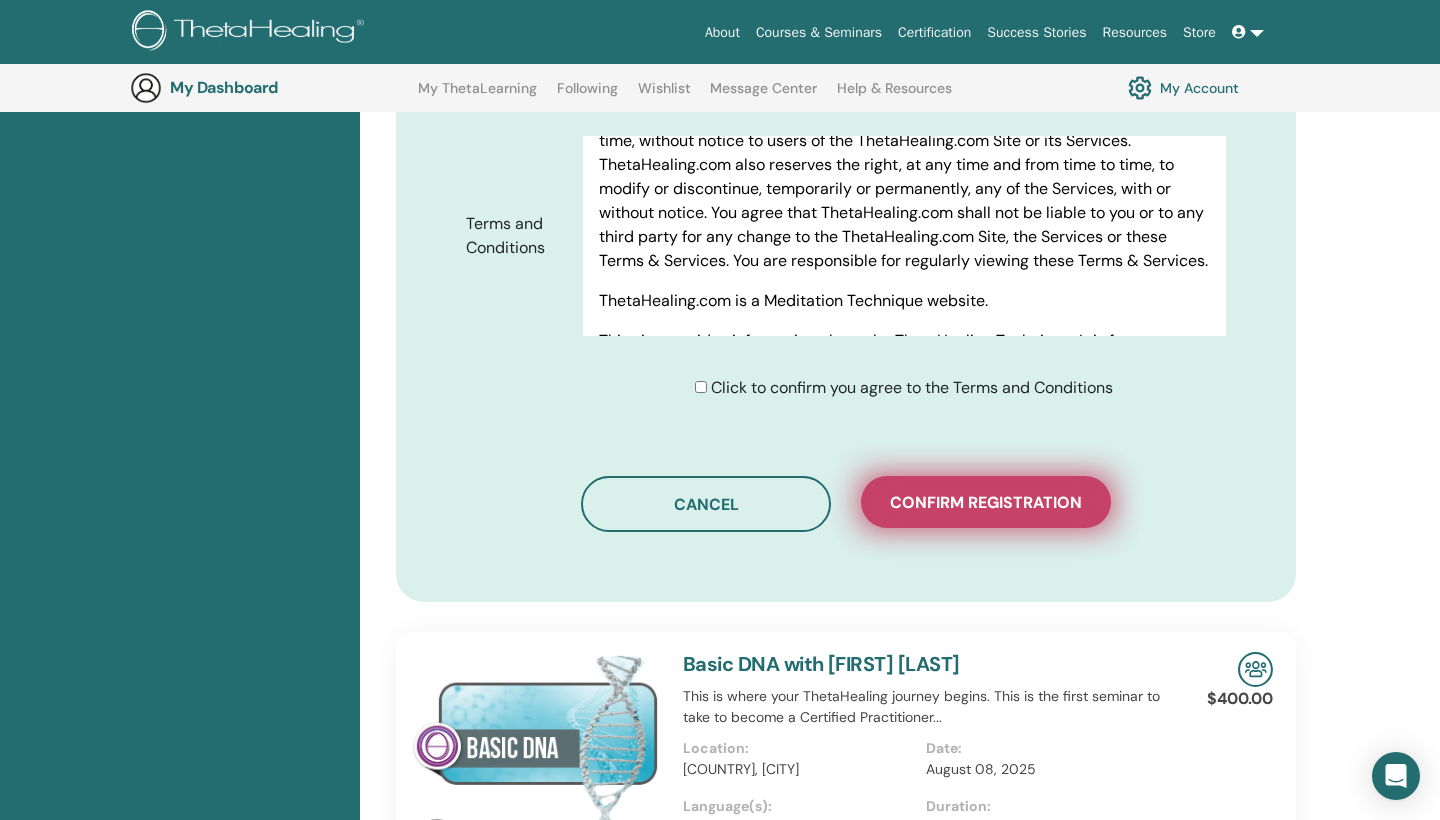 click on "Confirm registration" at bounding box center [986, 502] 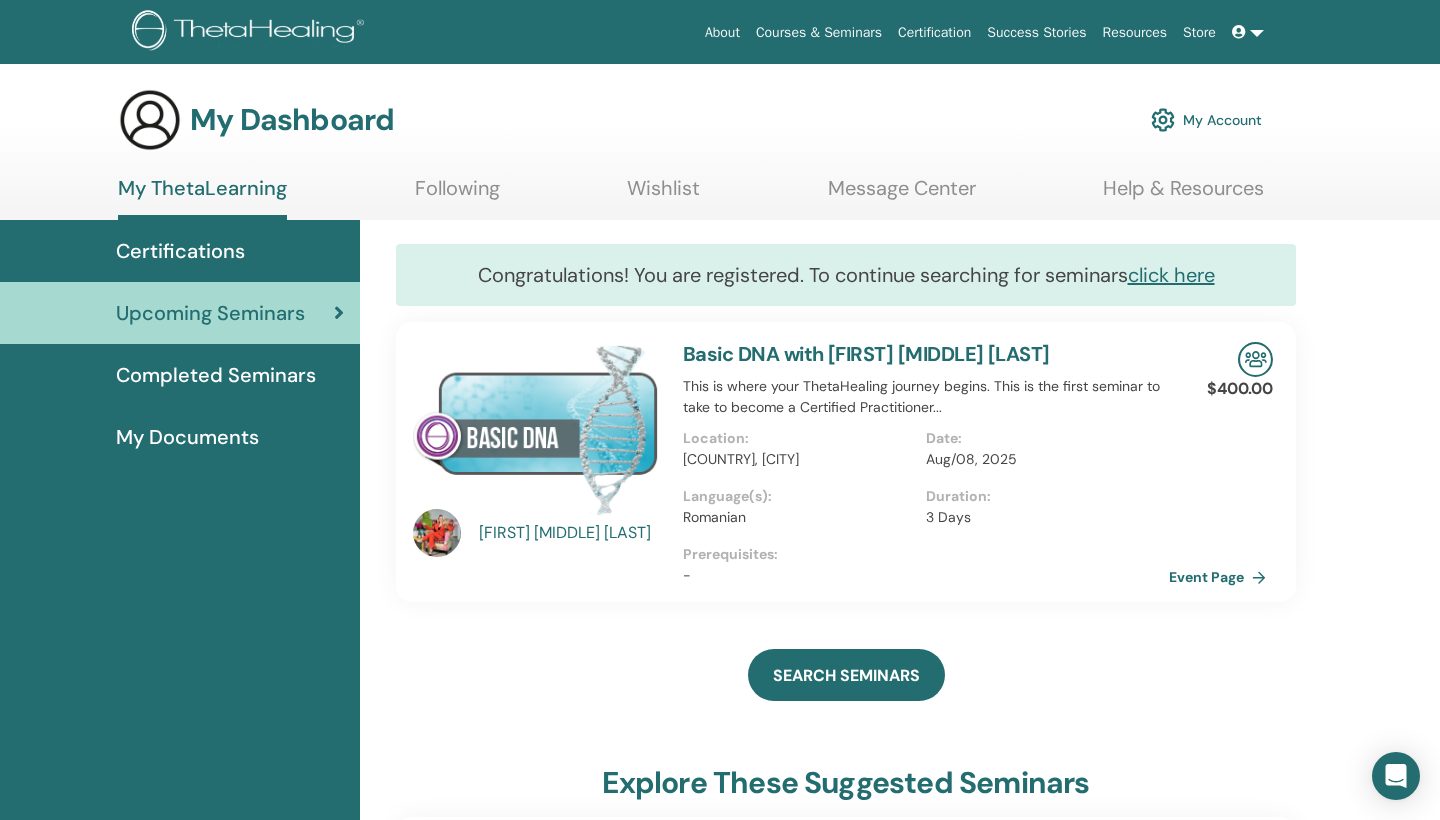 scroll, scrollTop: 0, scrollLeft: 0, axis: both 